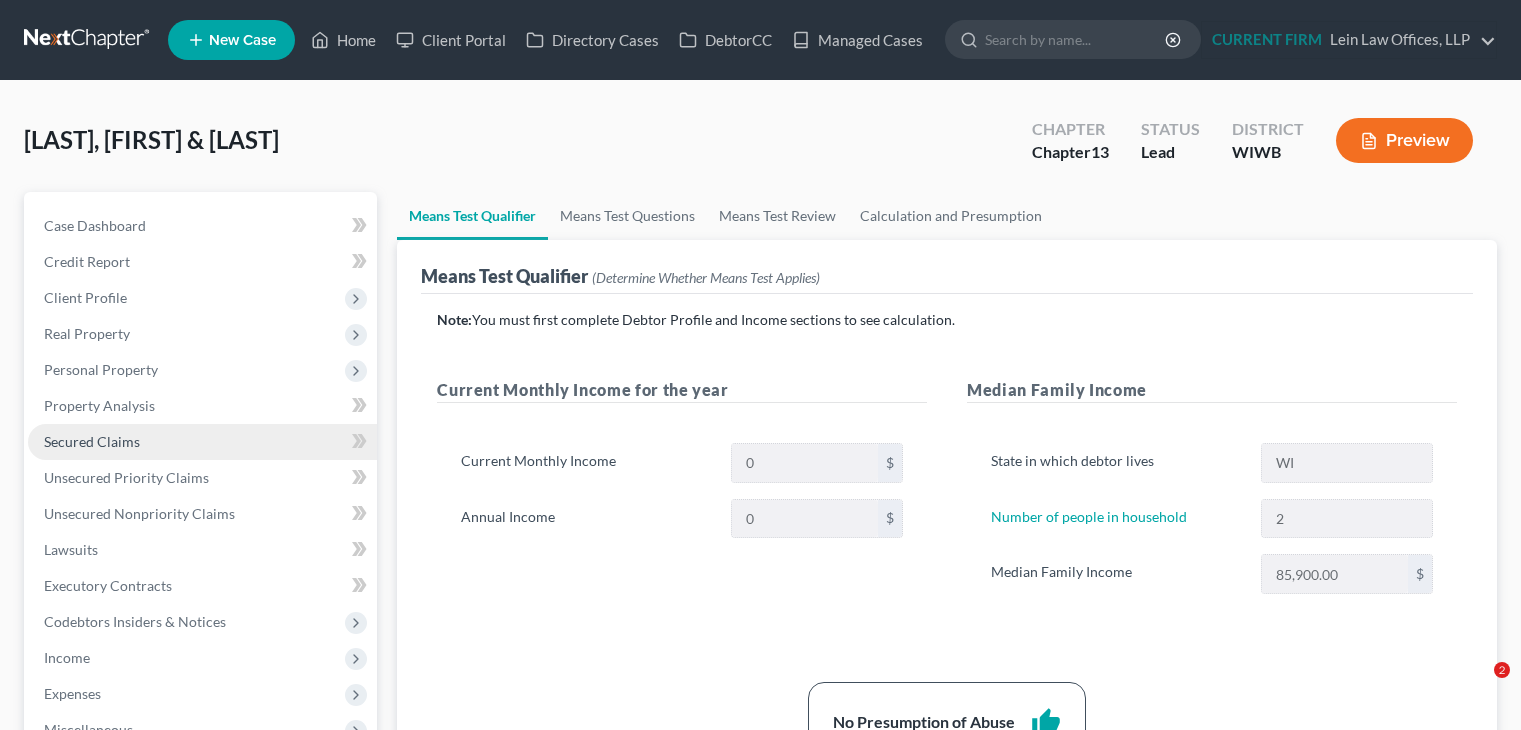scroll, scrollTop: 300, scrollLeft: 0, axis: vertical 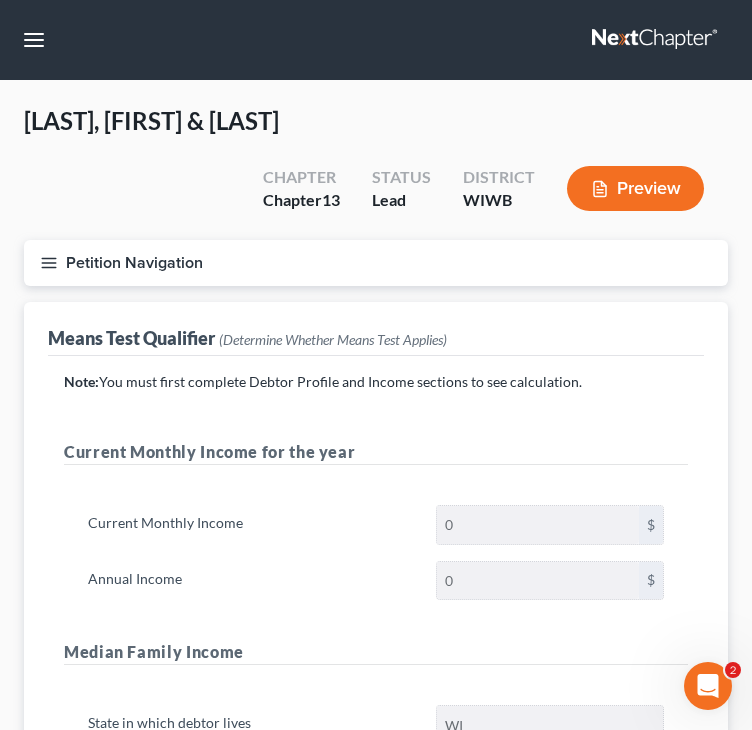click on "Petition Navigation" at bounding box center (376, 263) 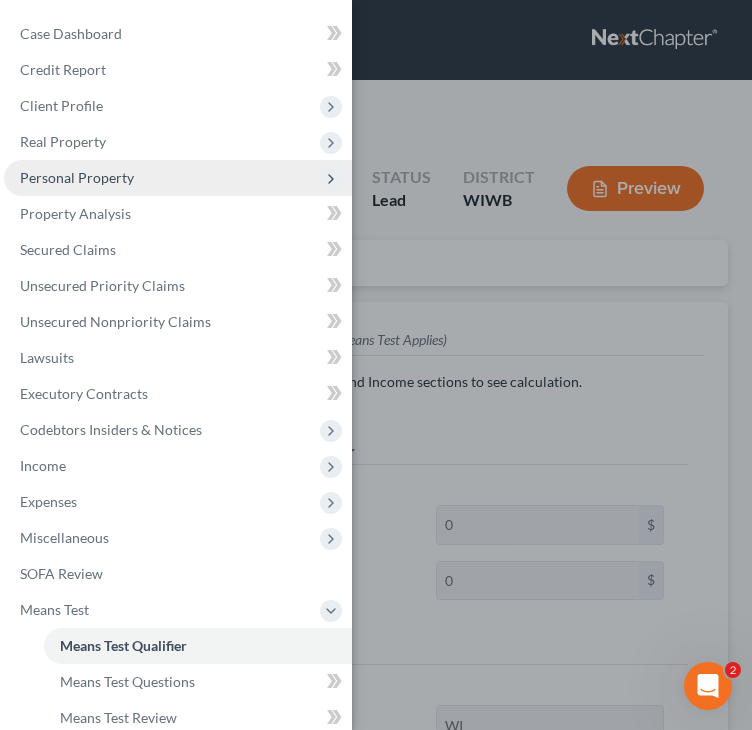 click on "Personal Property" at bounding box center [77, 177] 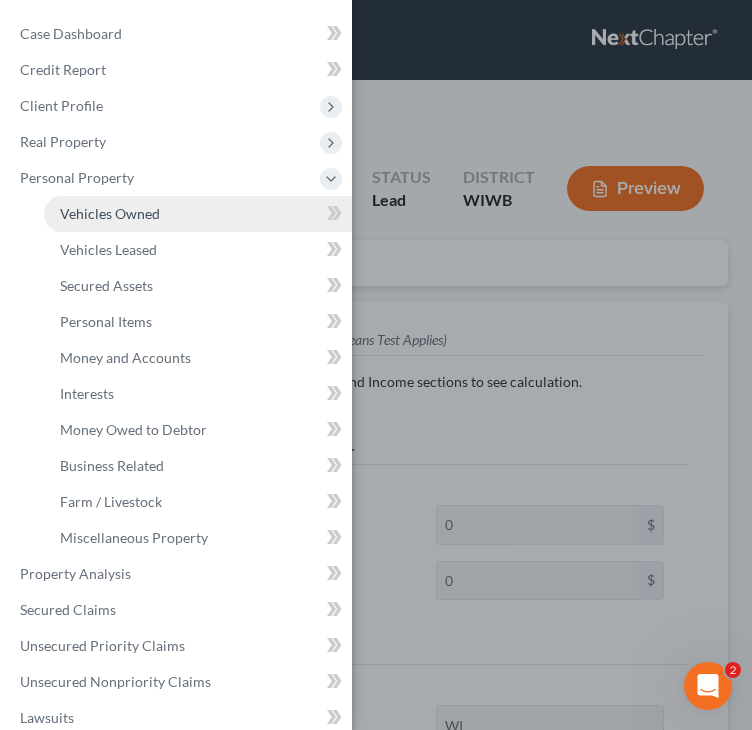 click on "Vehicles Owned" at bounding box center (110, 213) 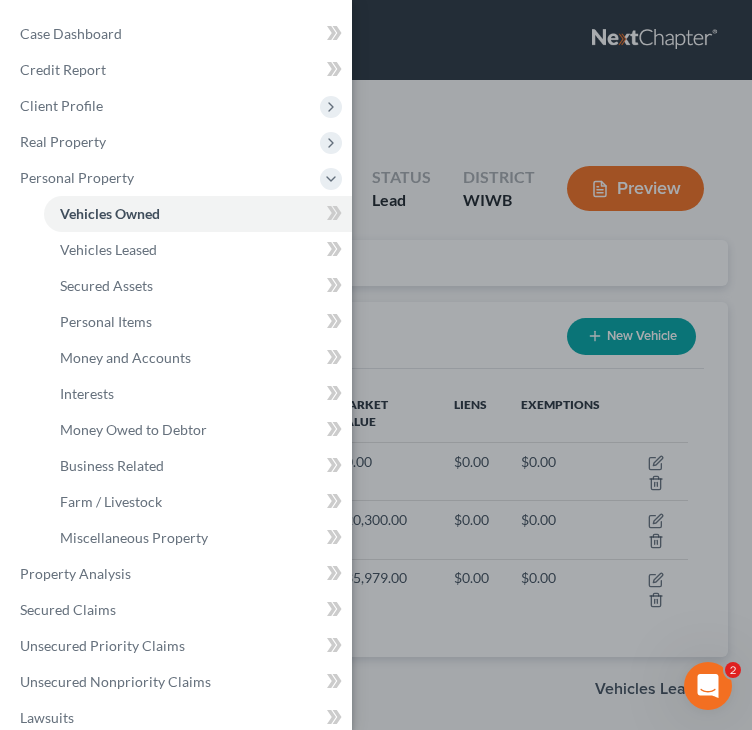 click on "Case Dashboard
Payments
Invoices
Payments
Payments
Credit Report
Client Profile" at bounding box center [376, 365] 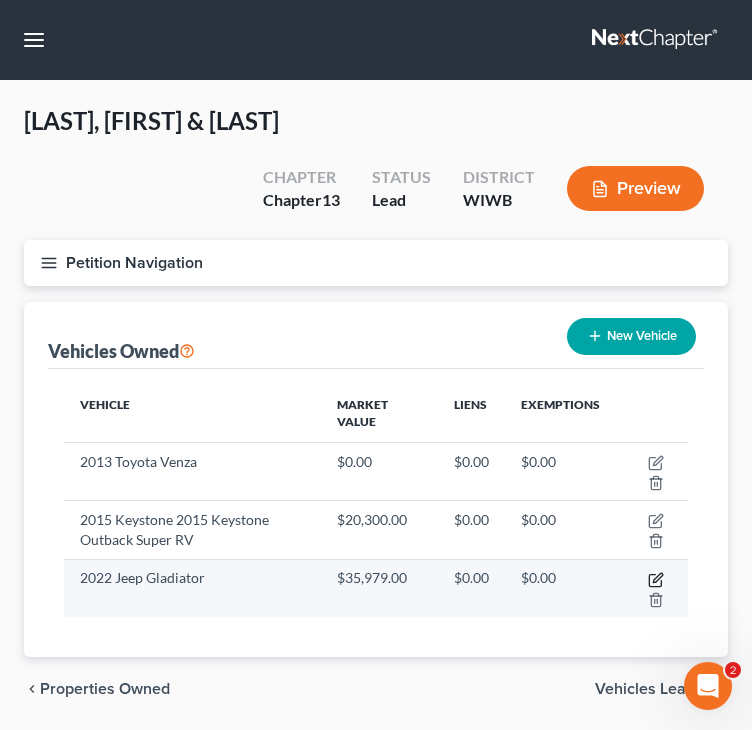 click 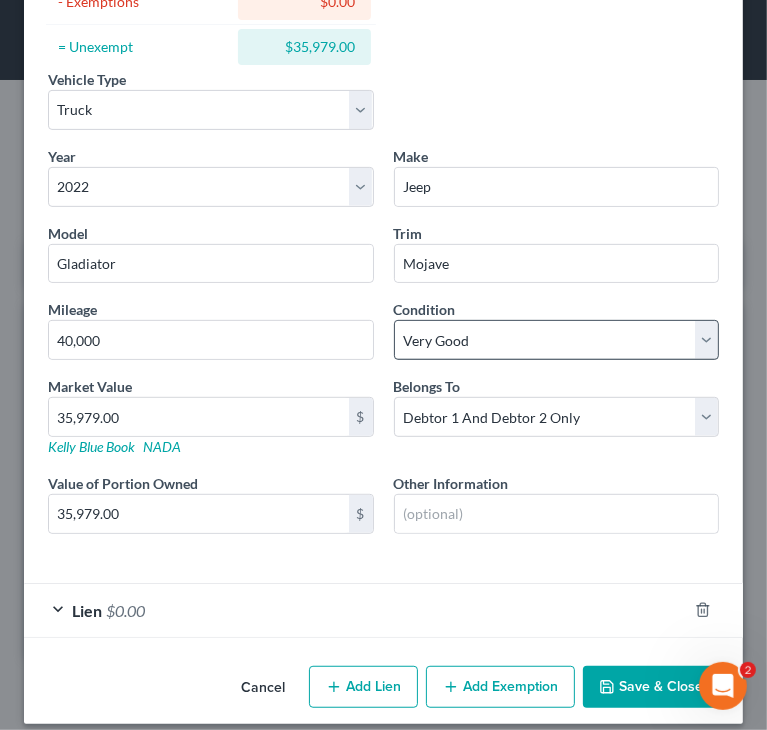 scroll, scrollTop: 289, scrollLeft: 0, axis: vertical 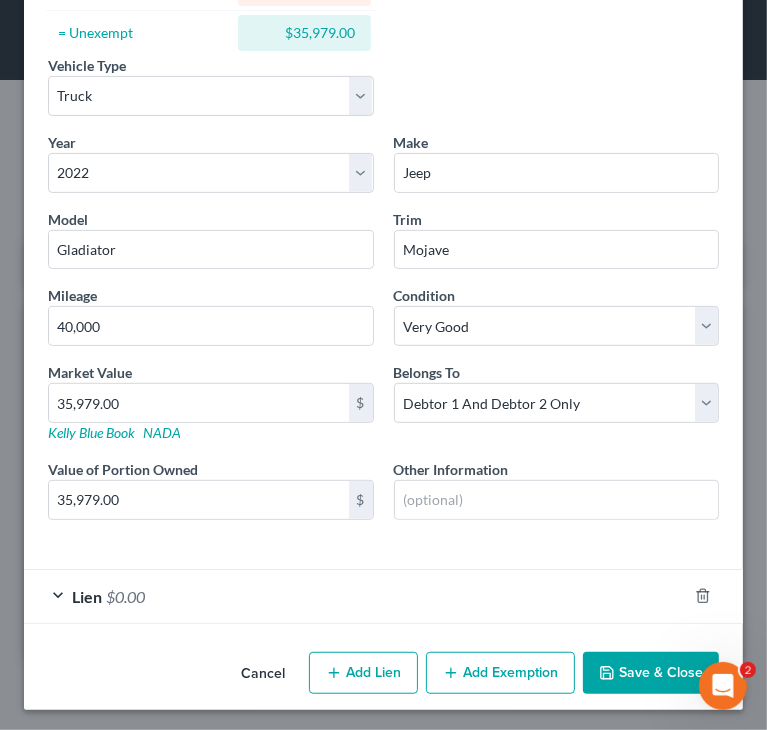 click on "$0.00" at bounding box center [125, 596] 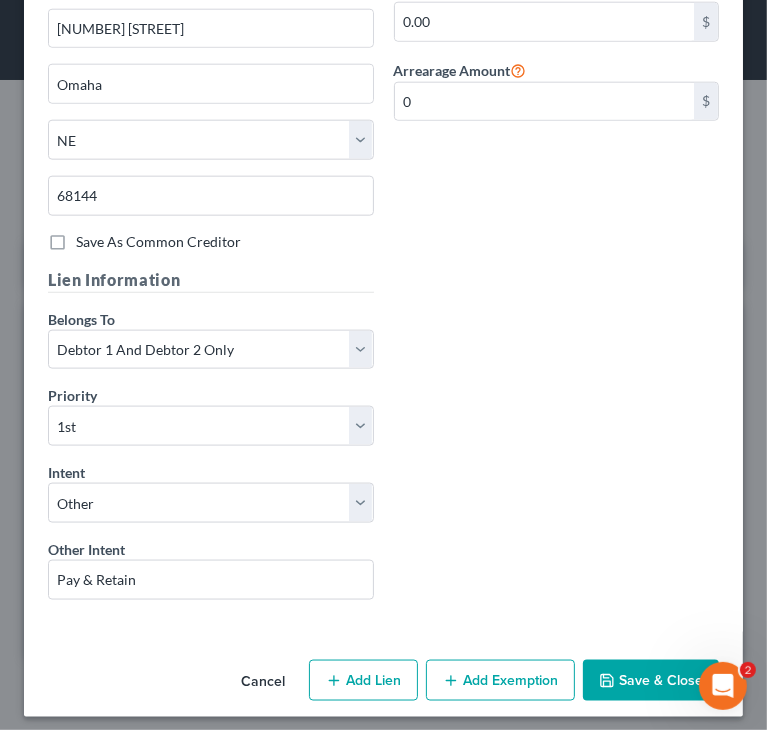 scroll, scrollTop: 1106, scrollLeft: 0, axis: vertical 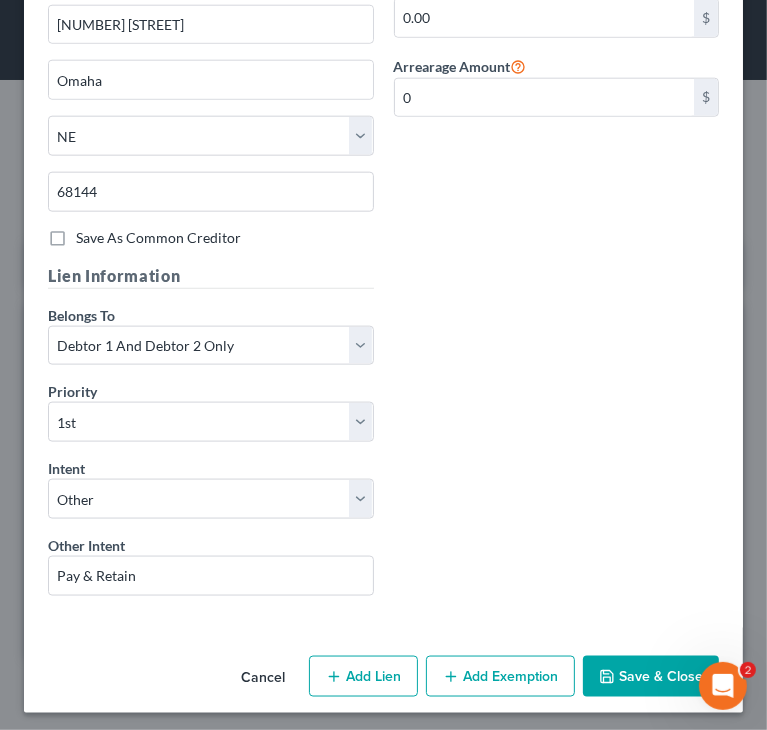 click on "Cancel" at bounding box center [263, 678] 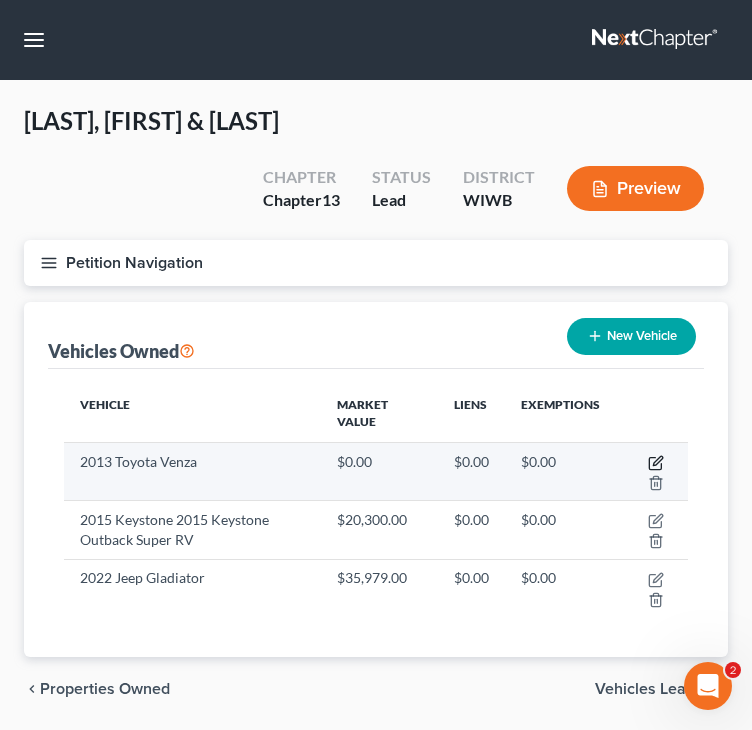 click 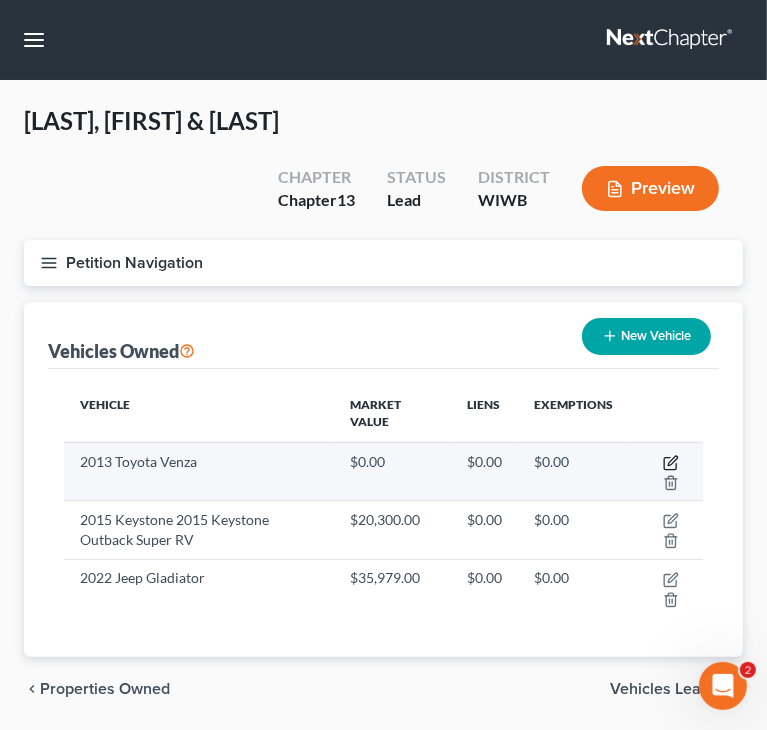 select on "0" 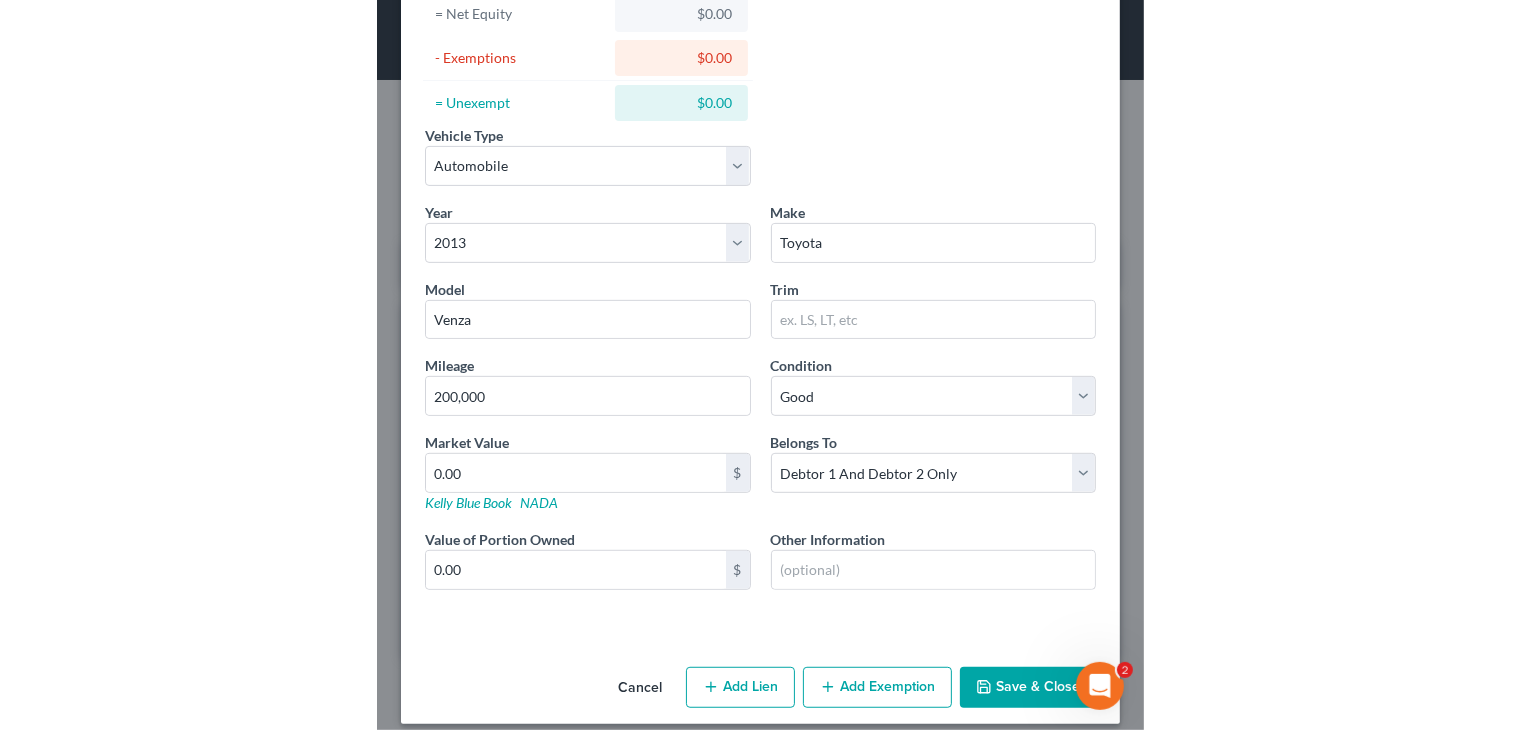 scroll, scrollTop: 235, scrollLeft: 0, axis: vertical 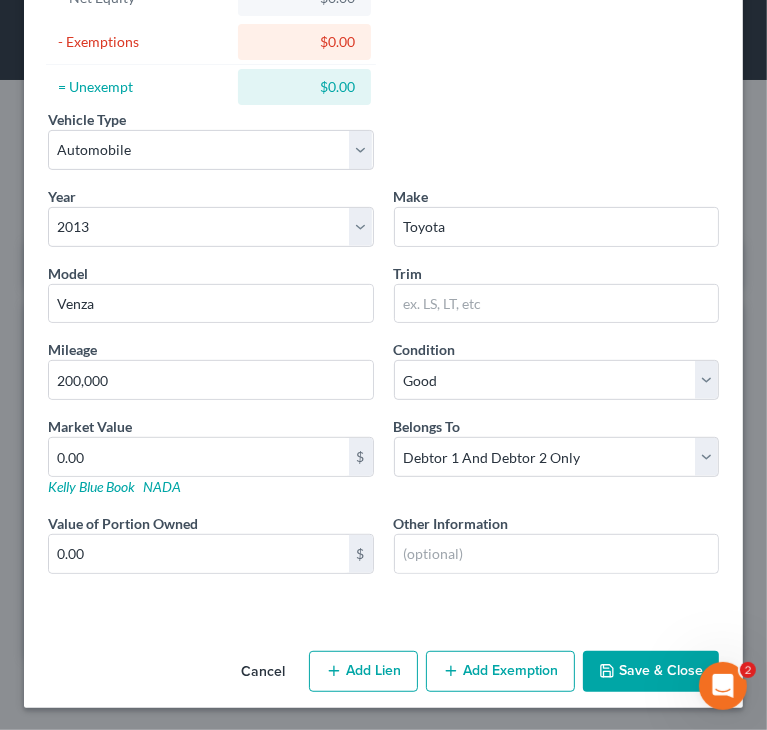 click on "Cancel" at bounding box center [263, 673] 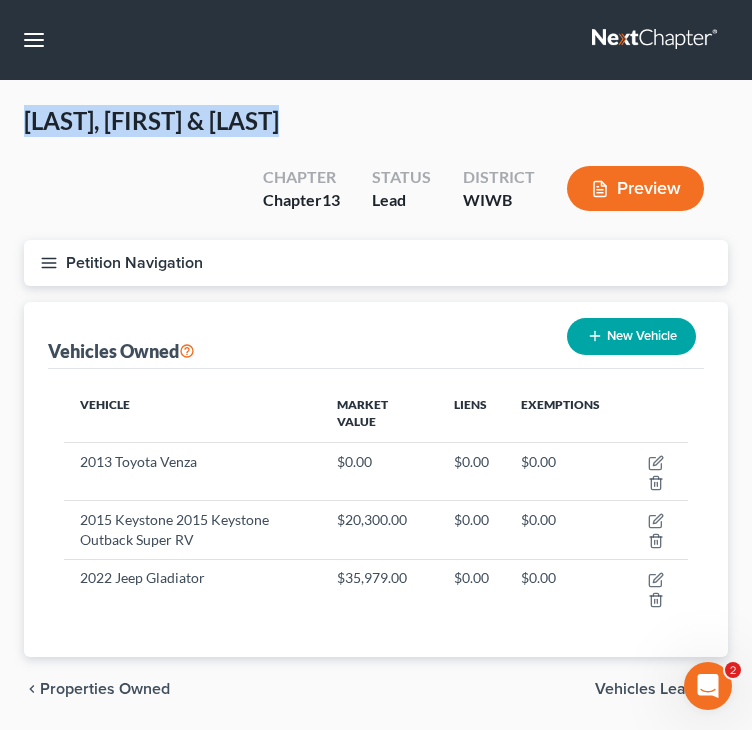 drag, startPoint x: 25, startPoint y: 122, endPoint x: 296, endPoint y: 125, distance: 271.0166 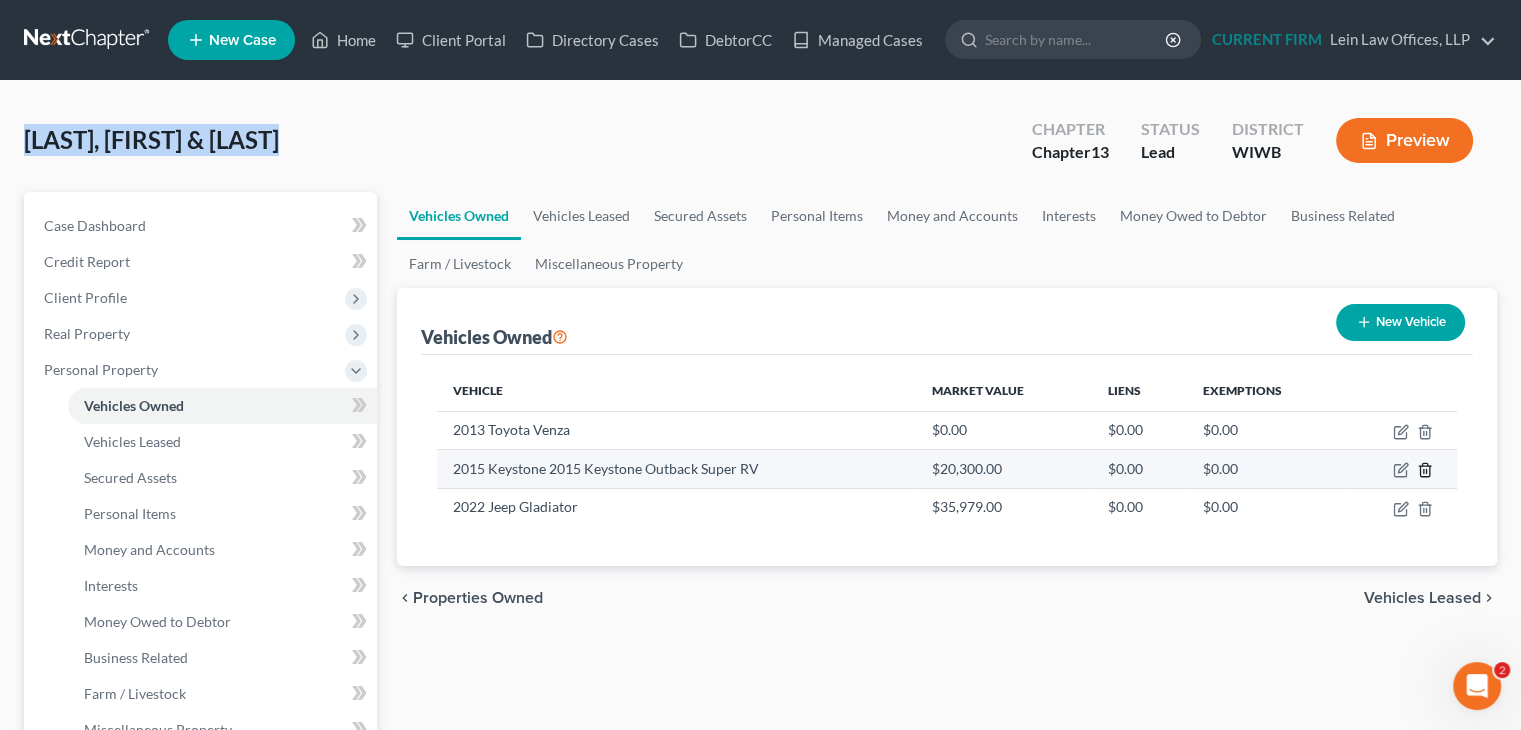 click 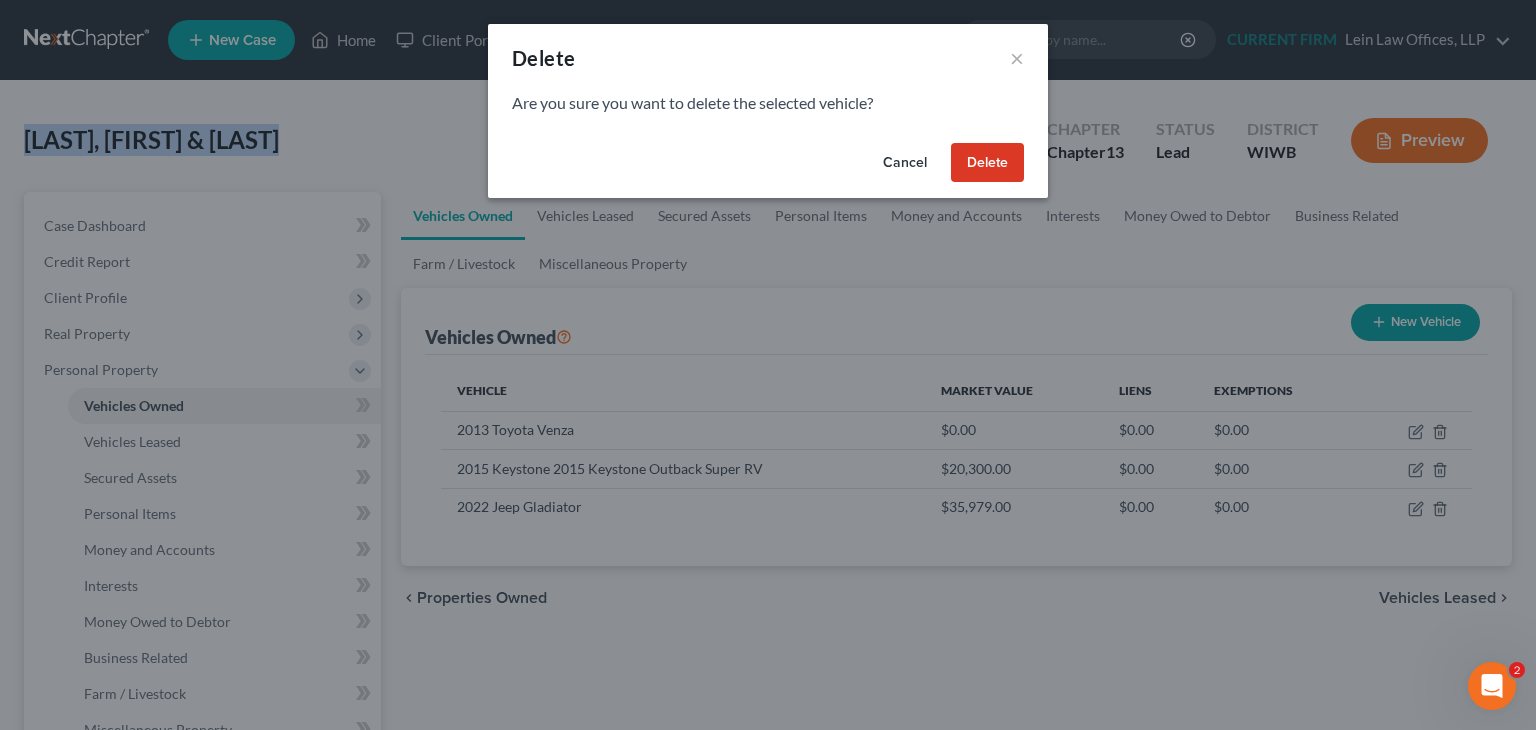 click on "Delete" at bounding box center (987, 163) 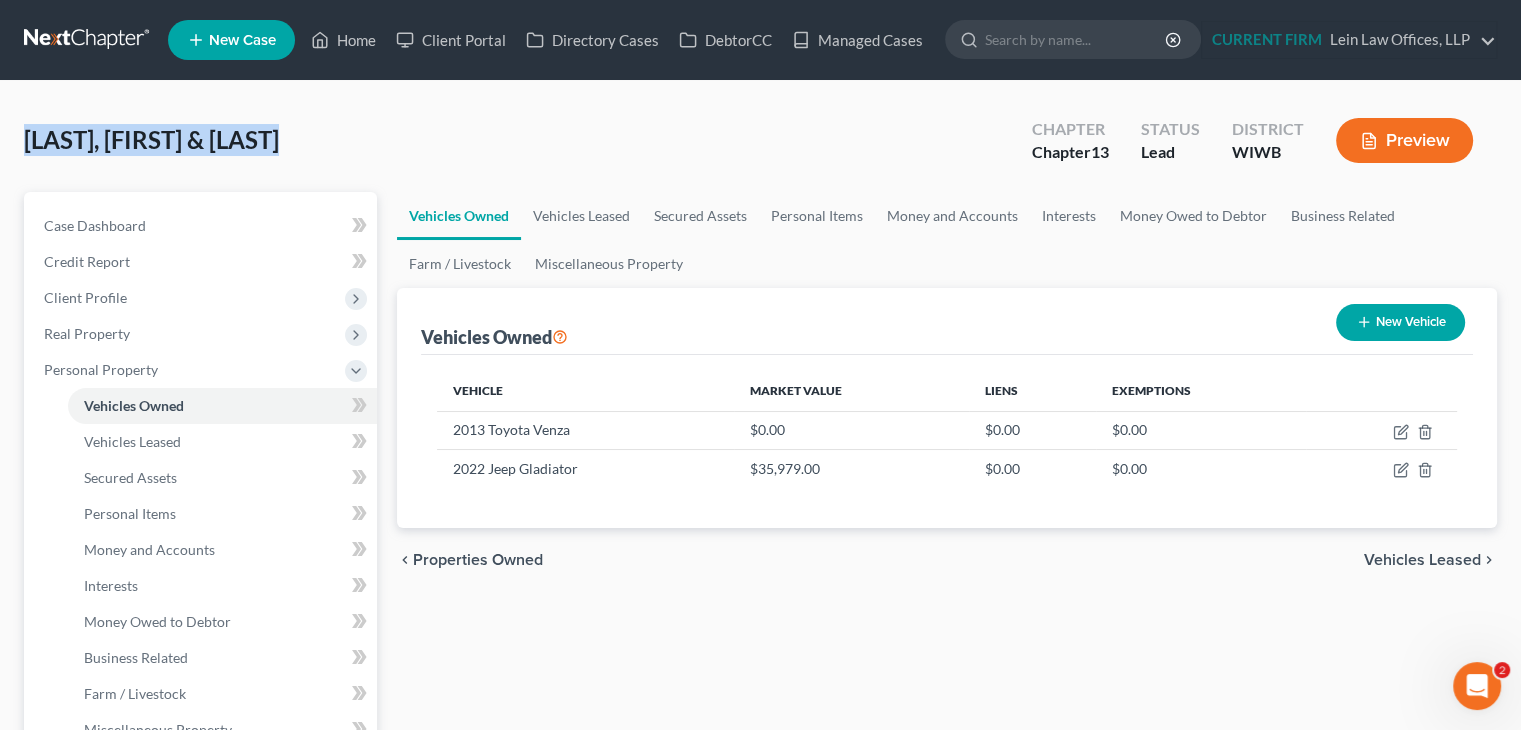 click on "Vehicles Leased" at bounding box center [1422, 560] 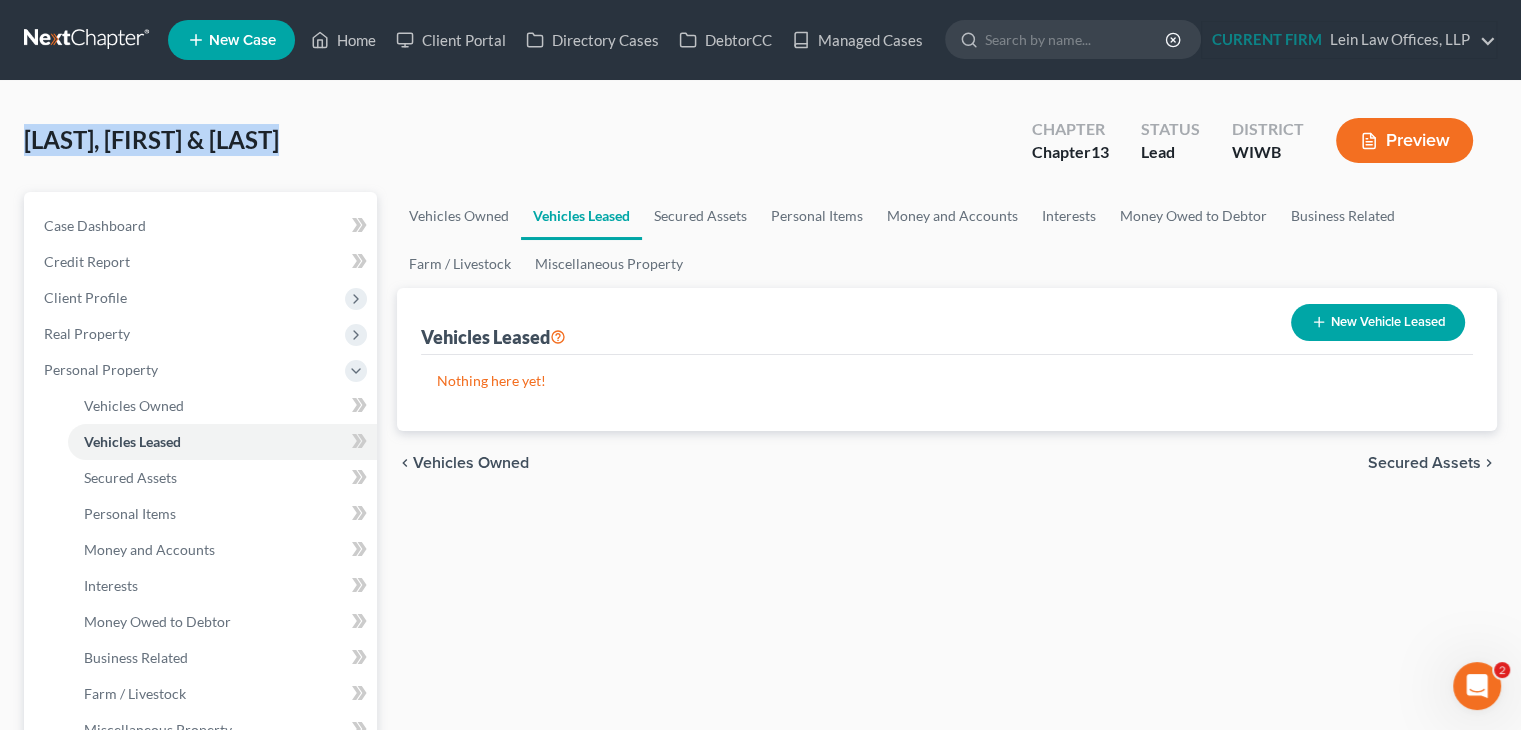 click on "Secured Assets" at bounding box center [1424, 463] 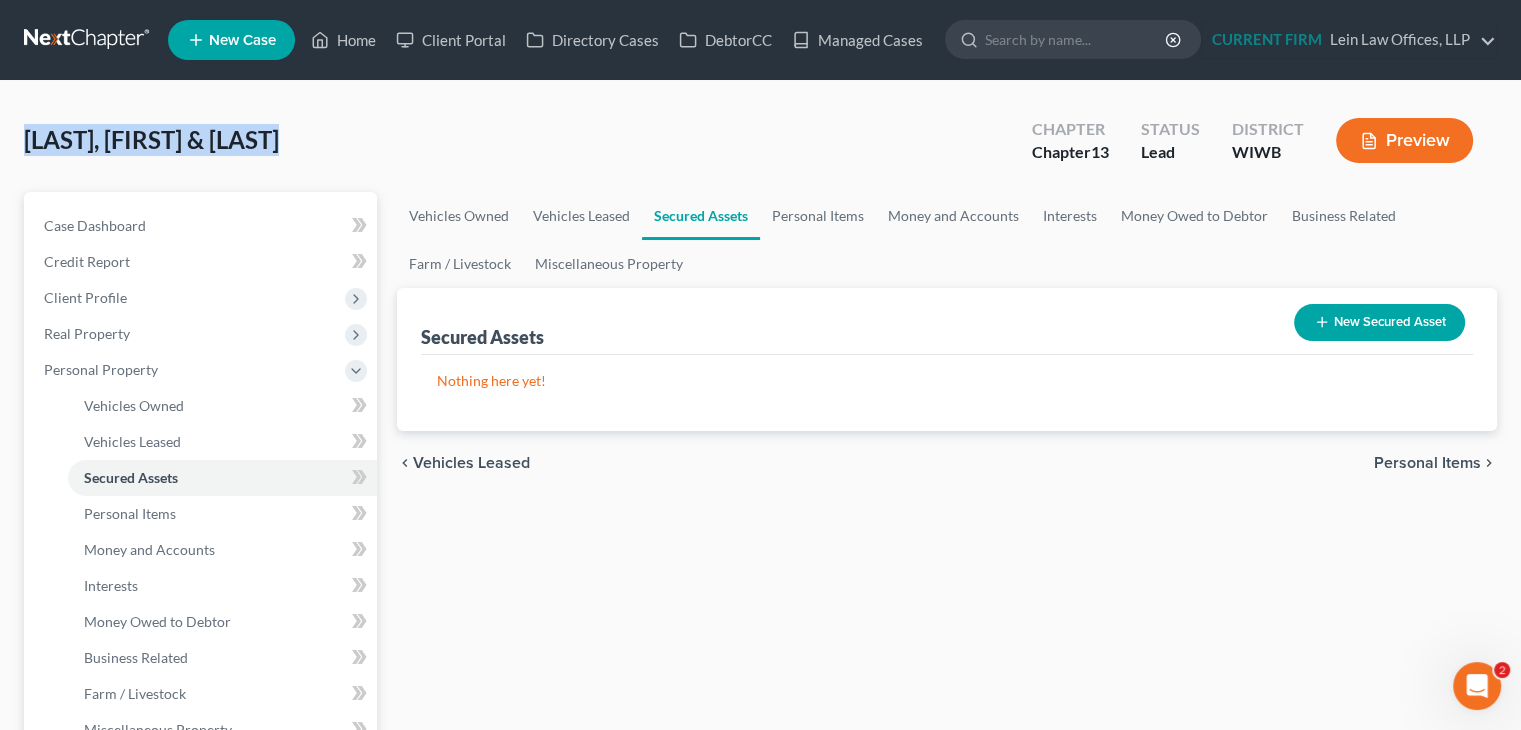 click on "Personal Items" at bounding box center (1427, 463) 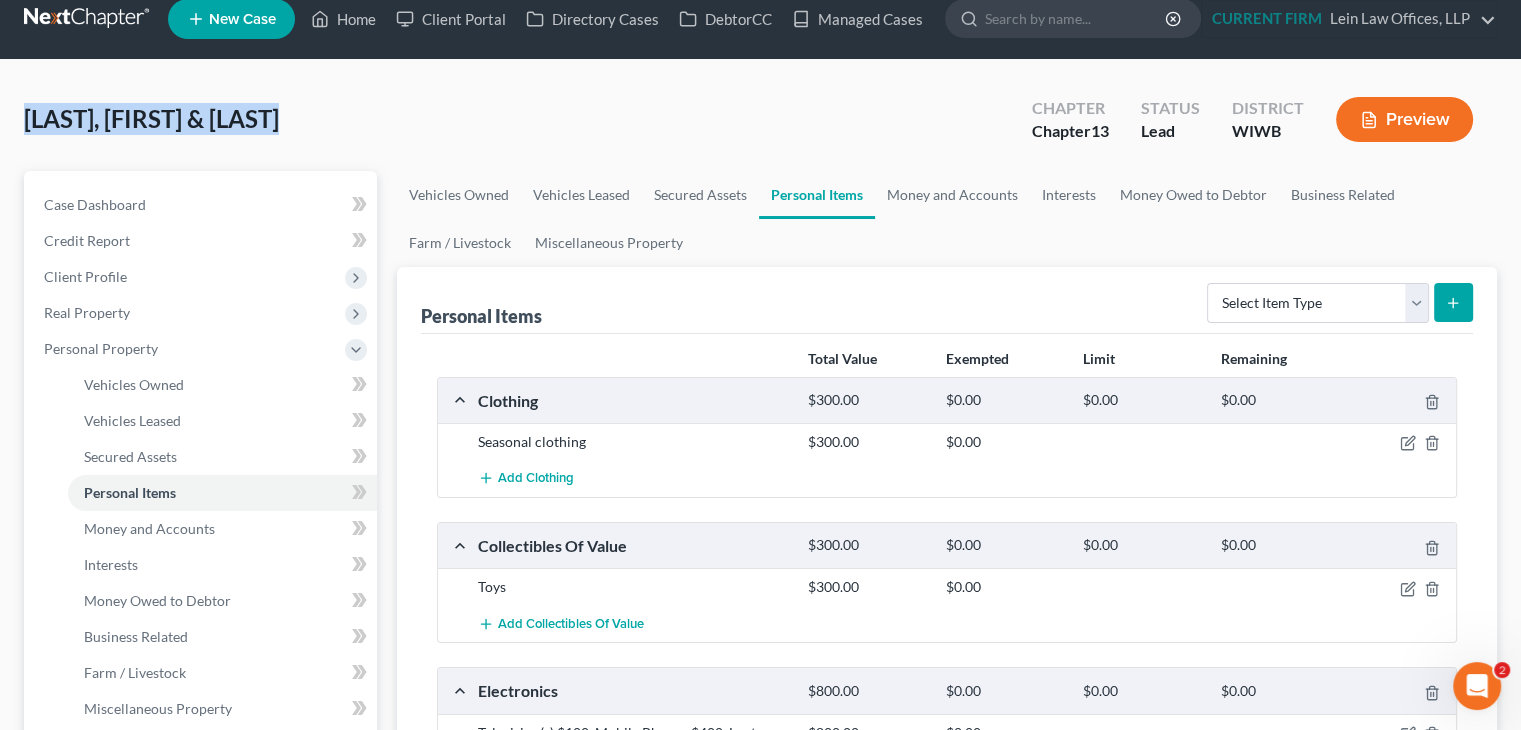 scroll, scrollTop: 0, scrollLeft: 0, axis: both 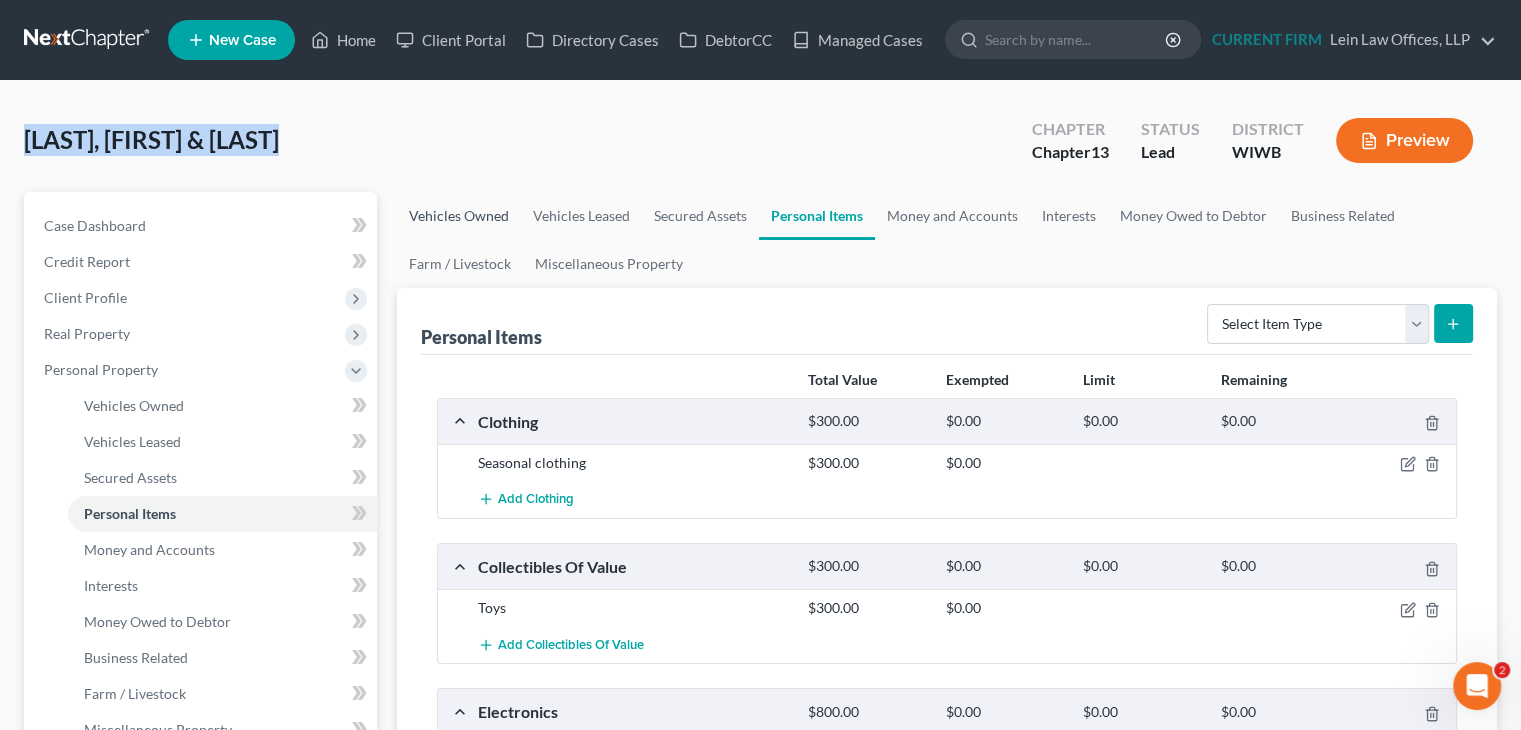 click on "Vehicles Owned" at bounding box center [459, 216] 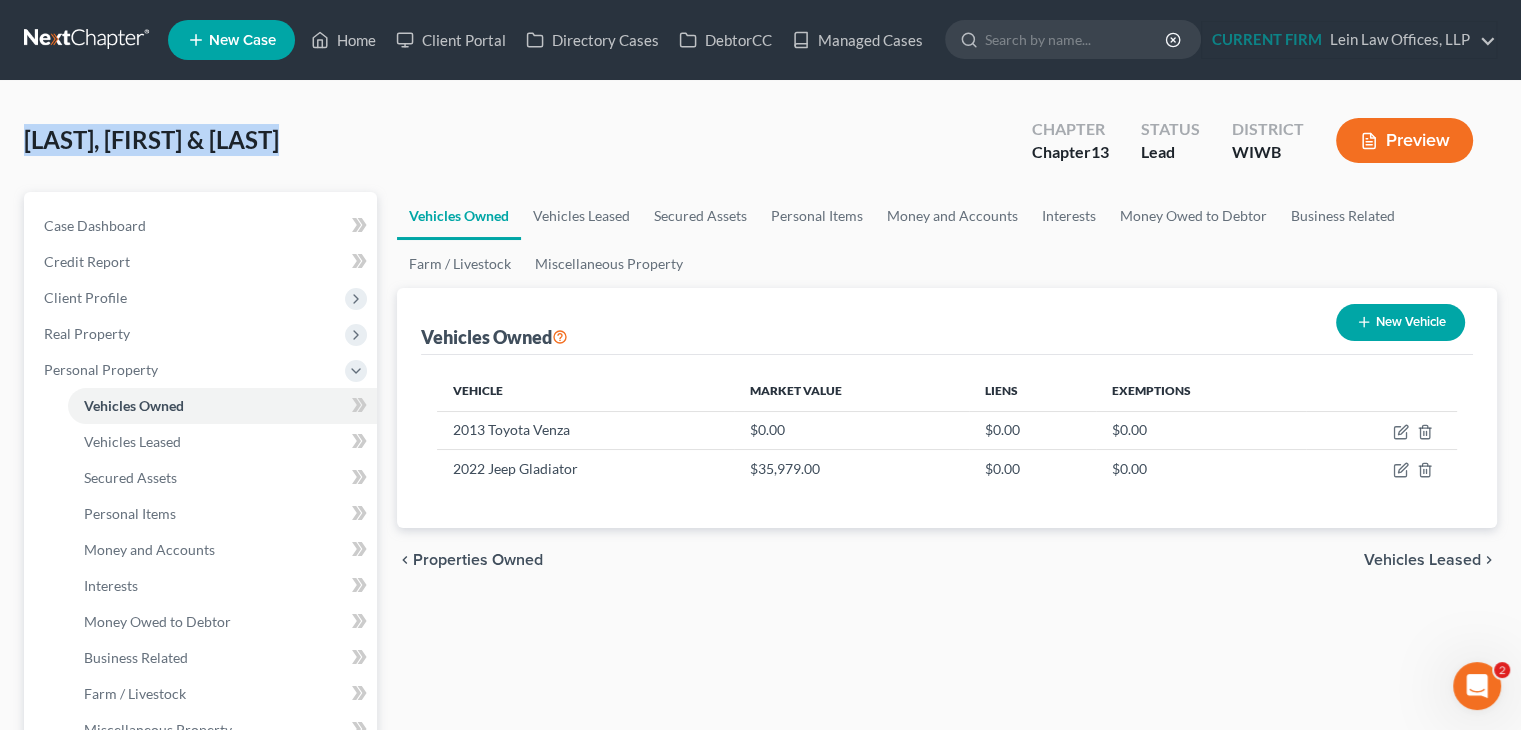 click on "Vehicles Owned
Vehicles Leased
Secured Assets
Personal Items
Money and Accounts
Interests
Money Owed to Debtor
Business Related
Farm / Livestock
Miscellaneous Property
Vehicles Owned  New Vehicle
Vehicle Market Value Liens Exemptions 2013 Toyota Venza $0.00 $0.00 $0.00 2022 Jeep Gladiator $35,979.00 $0.00 $0.00
chevron_left
Properties Owned
Vehicles Leased
chevron_right" at bounding box center [947, 787] 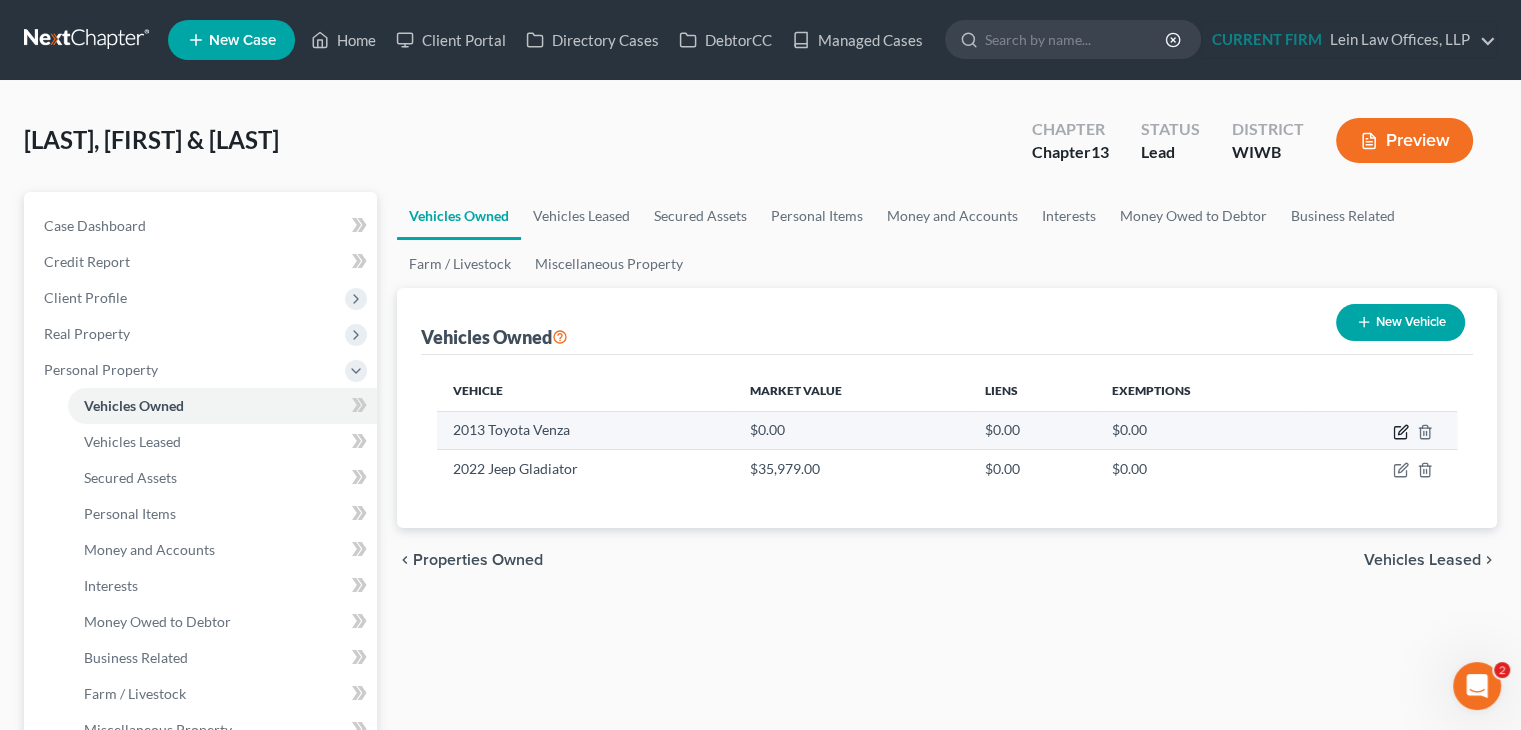 click 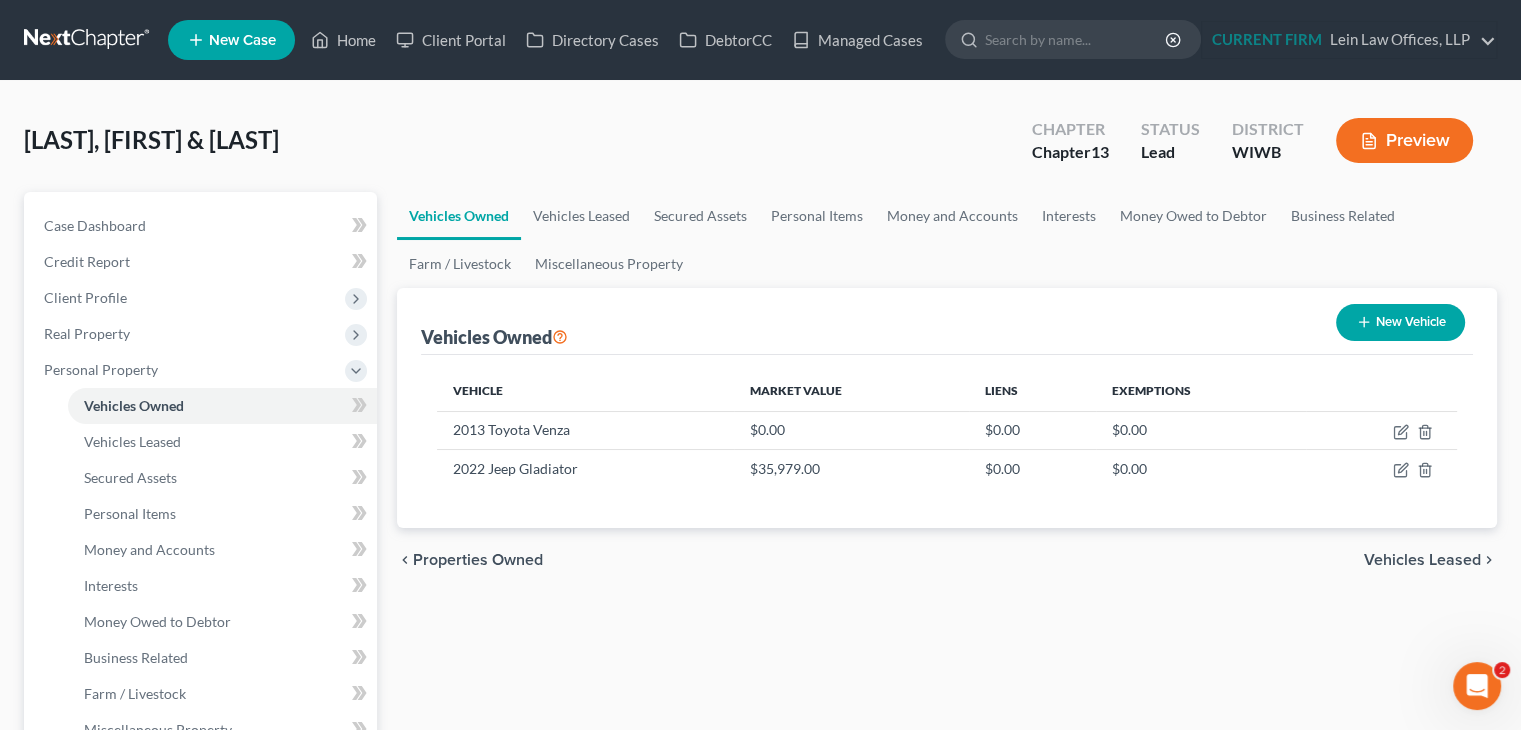 select on "0" 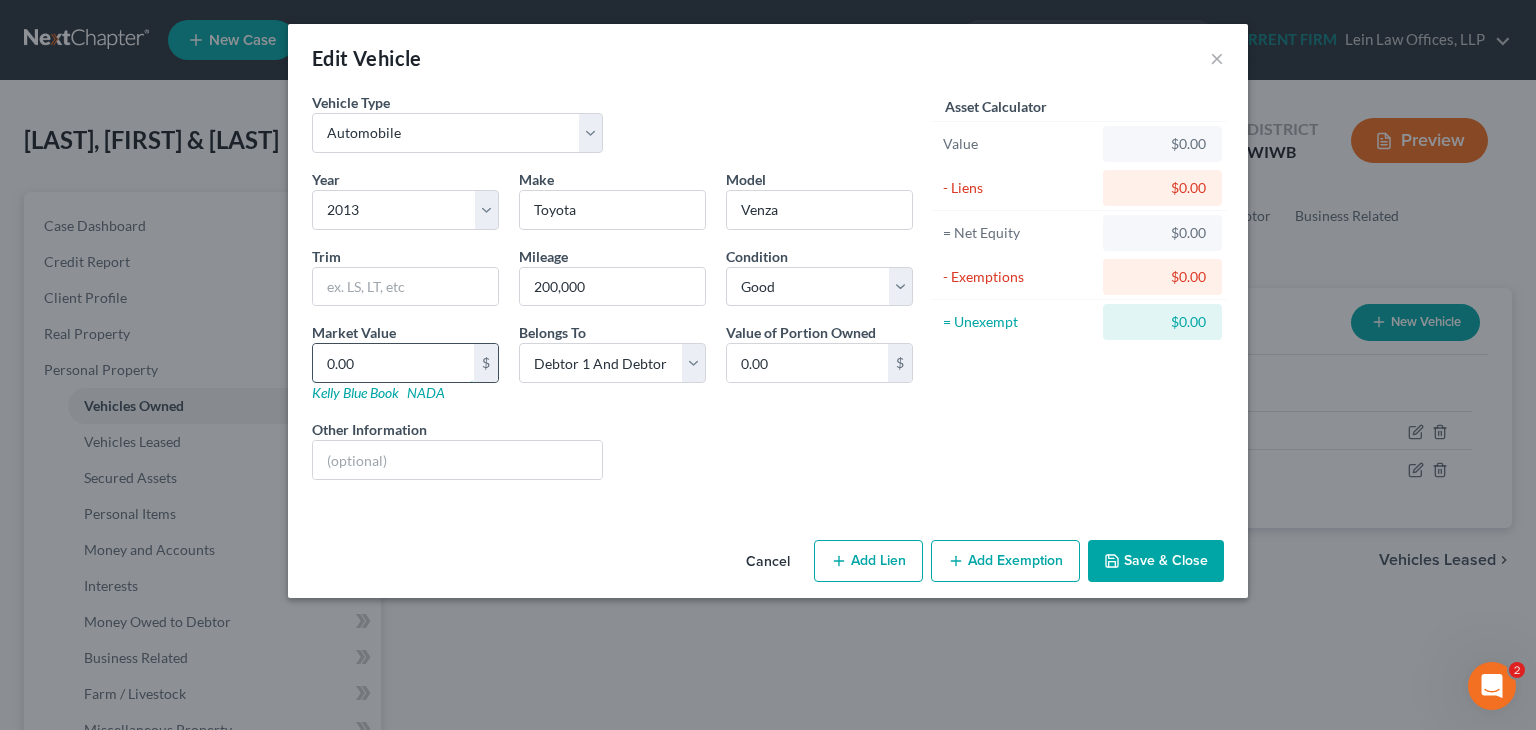 click on "0.00" at bounding box center [393, 363] 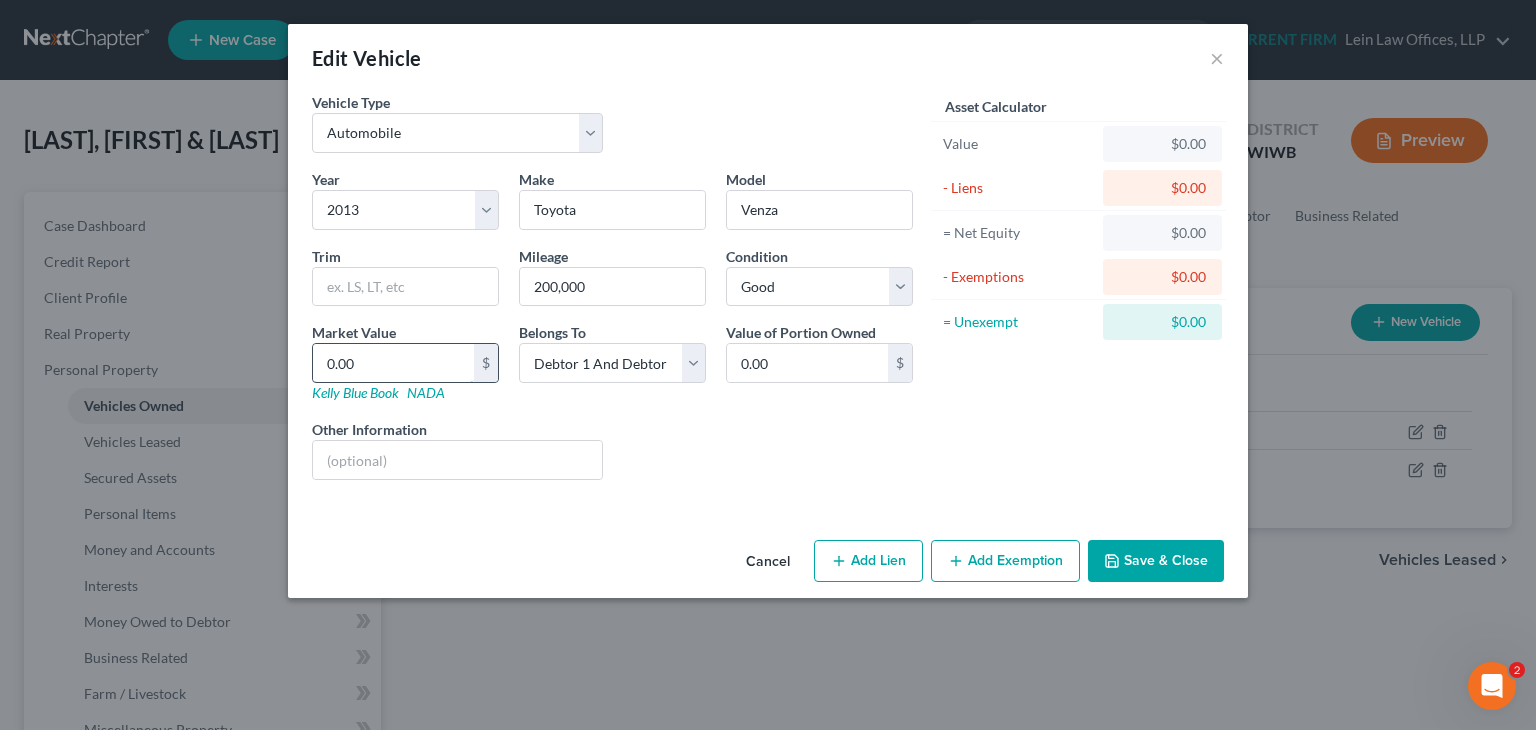 type on "7" 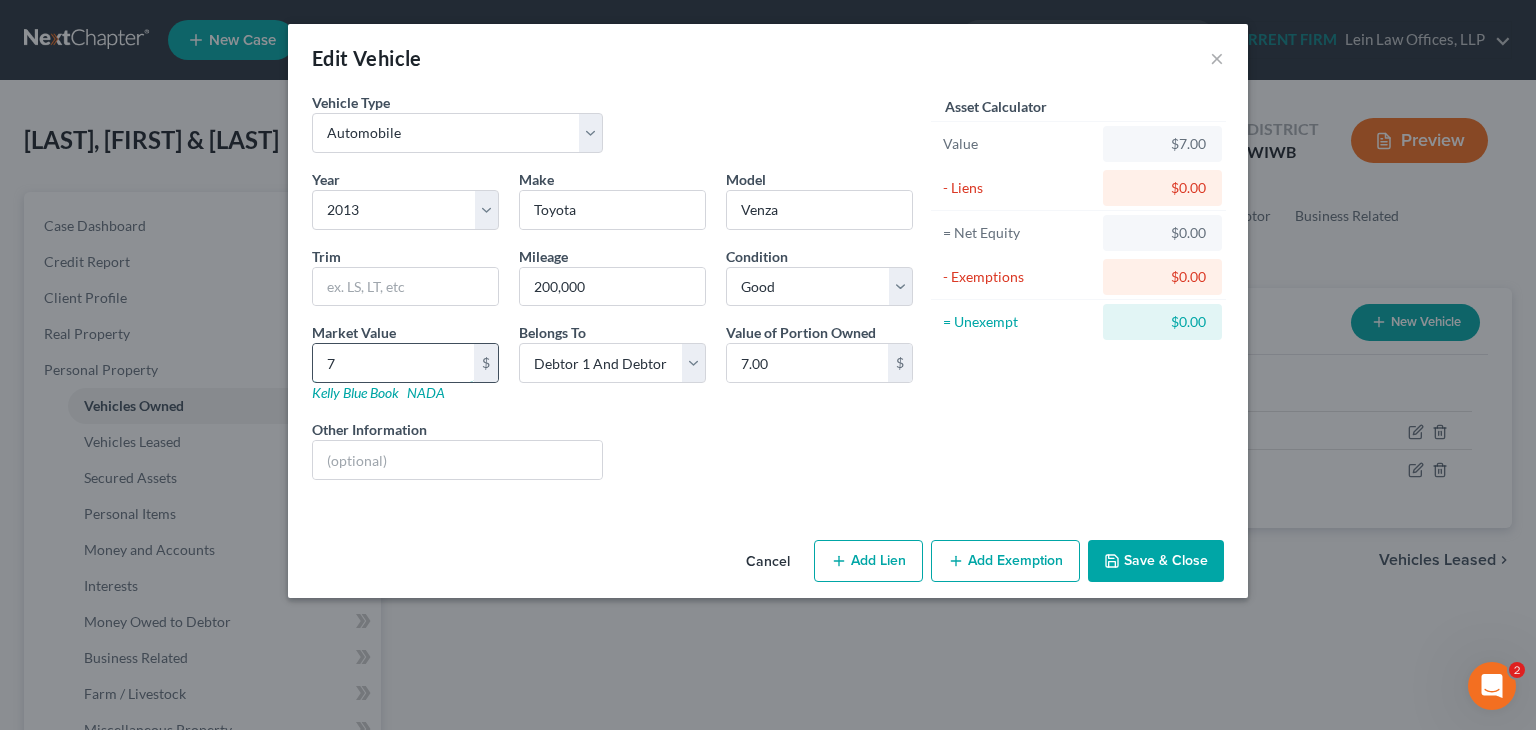 type on "76" 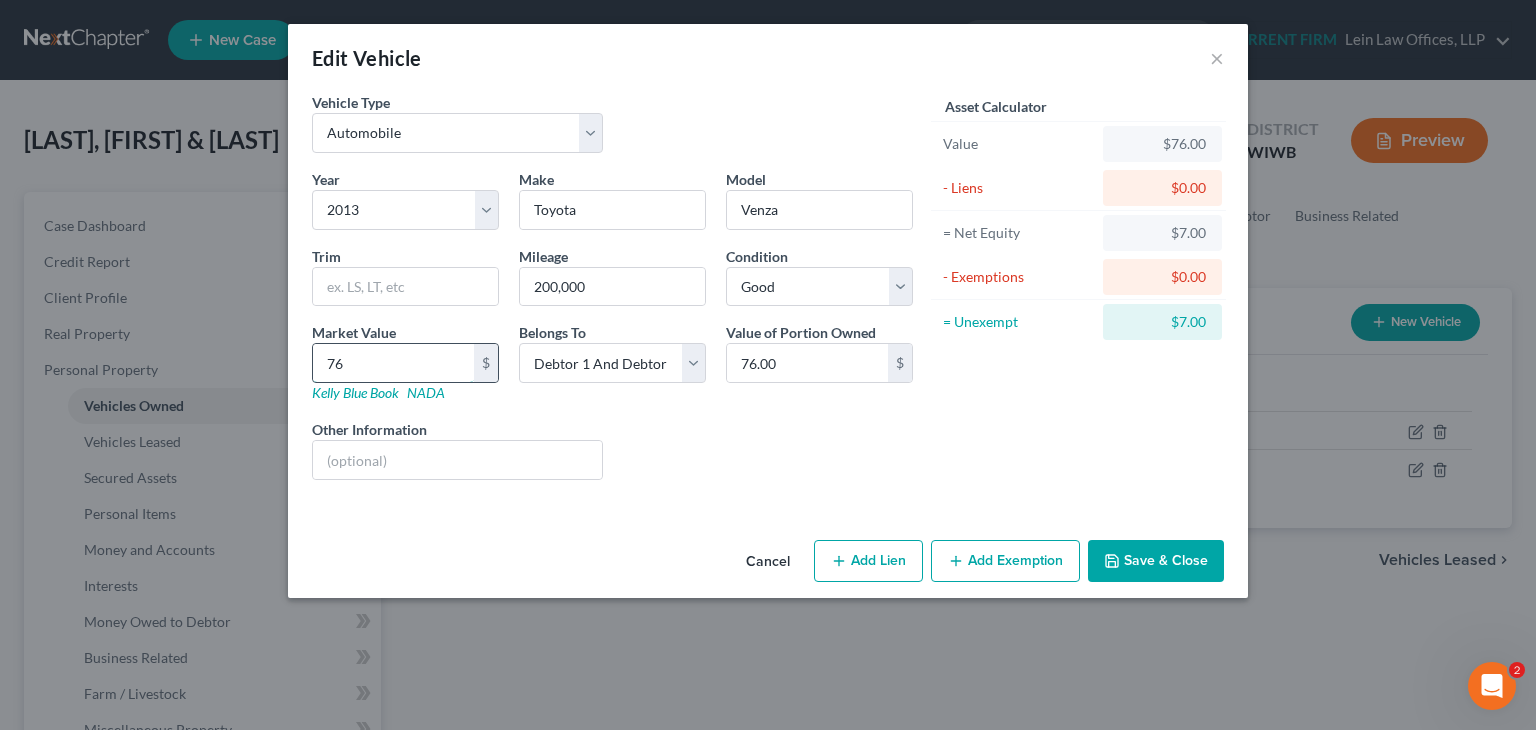 type on "765" 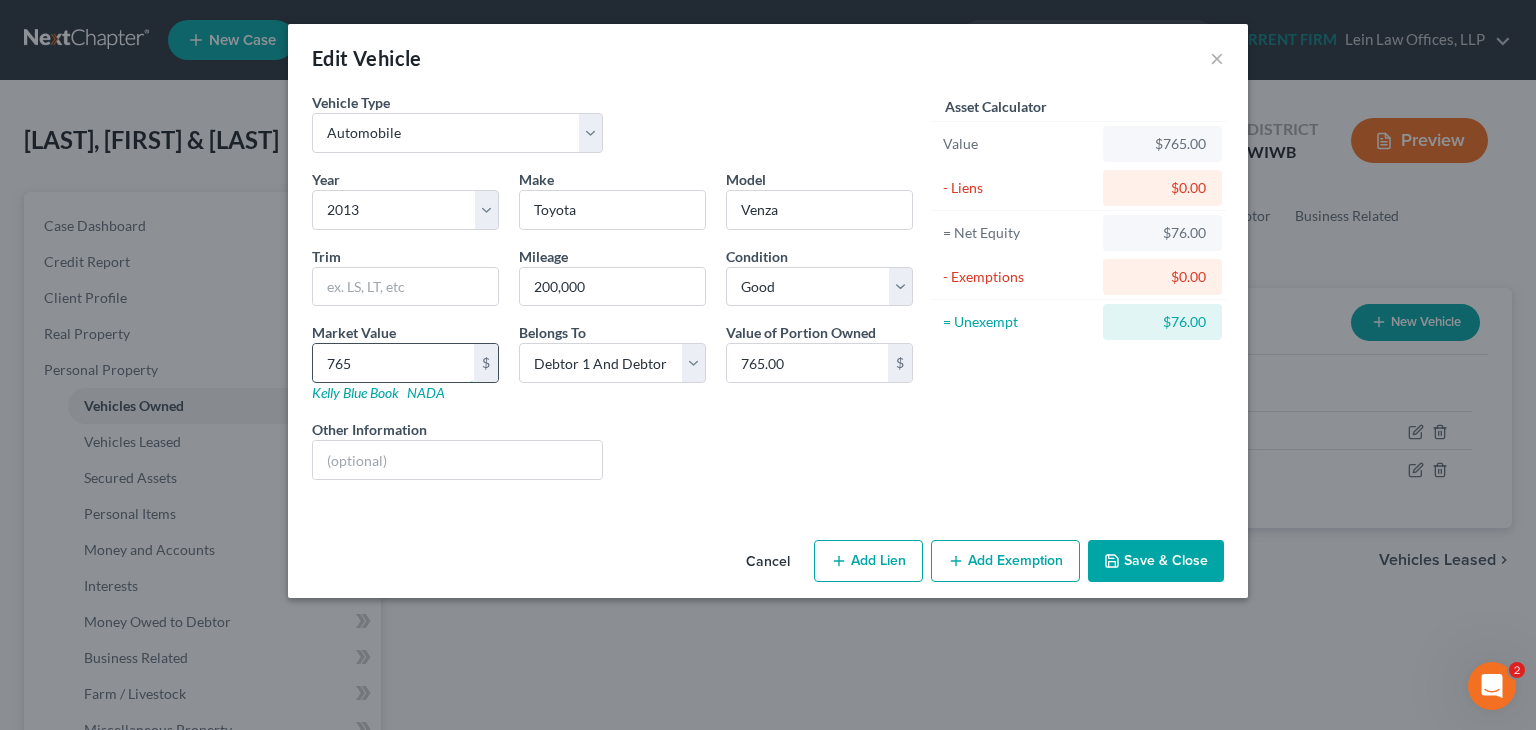 type on "7658" 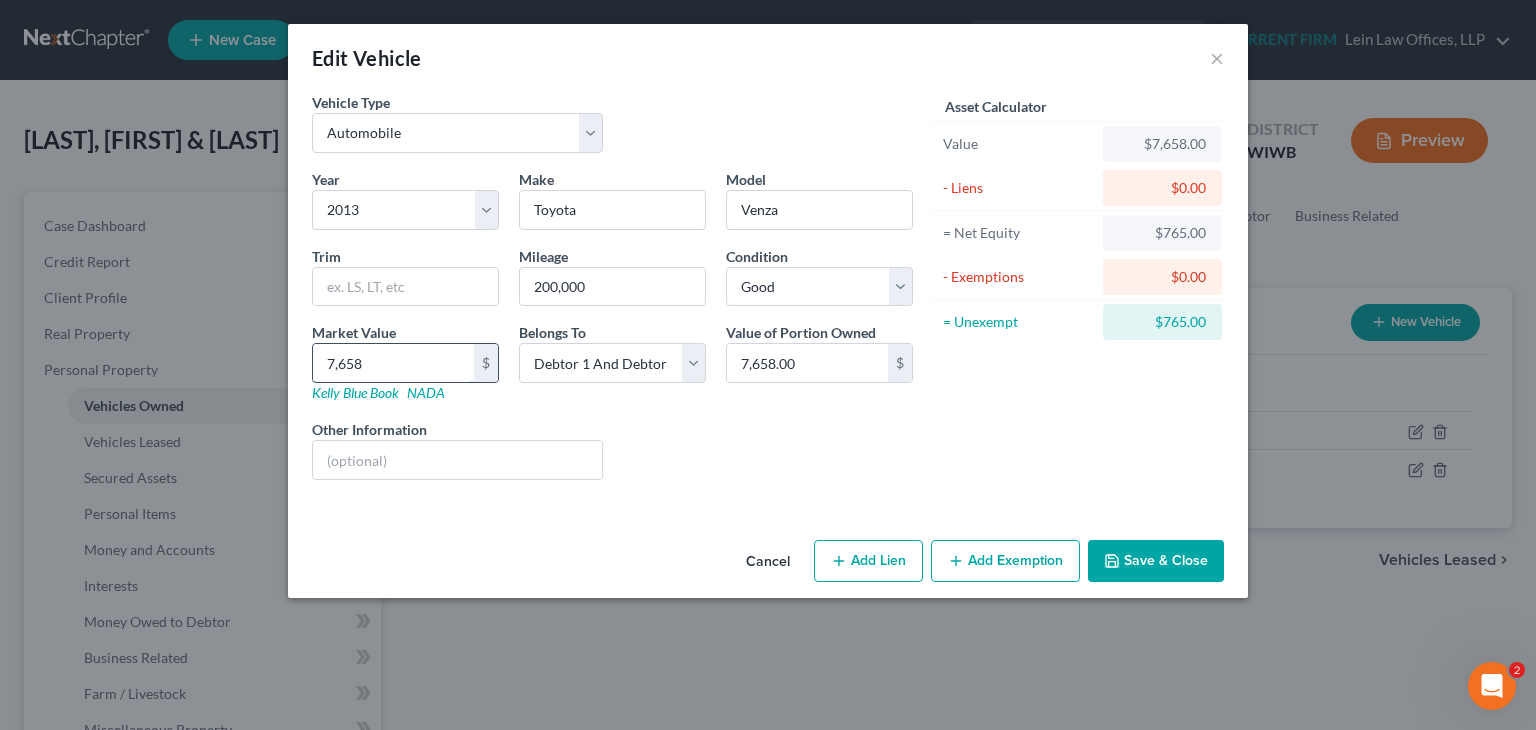 type on "7,658" 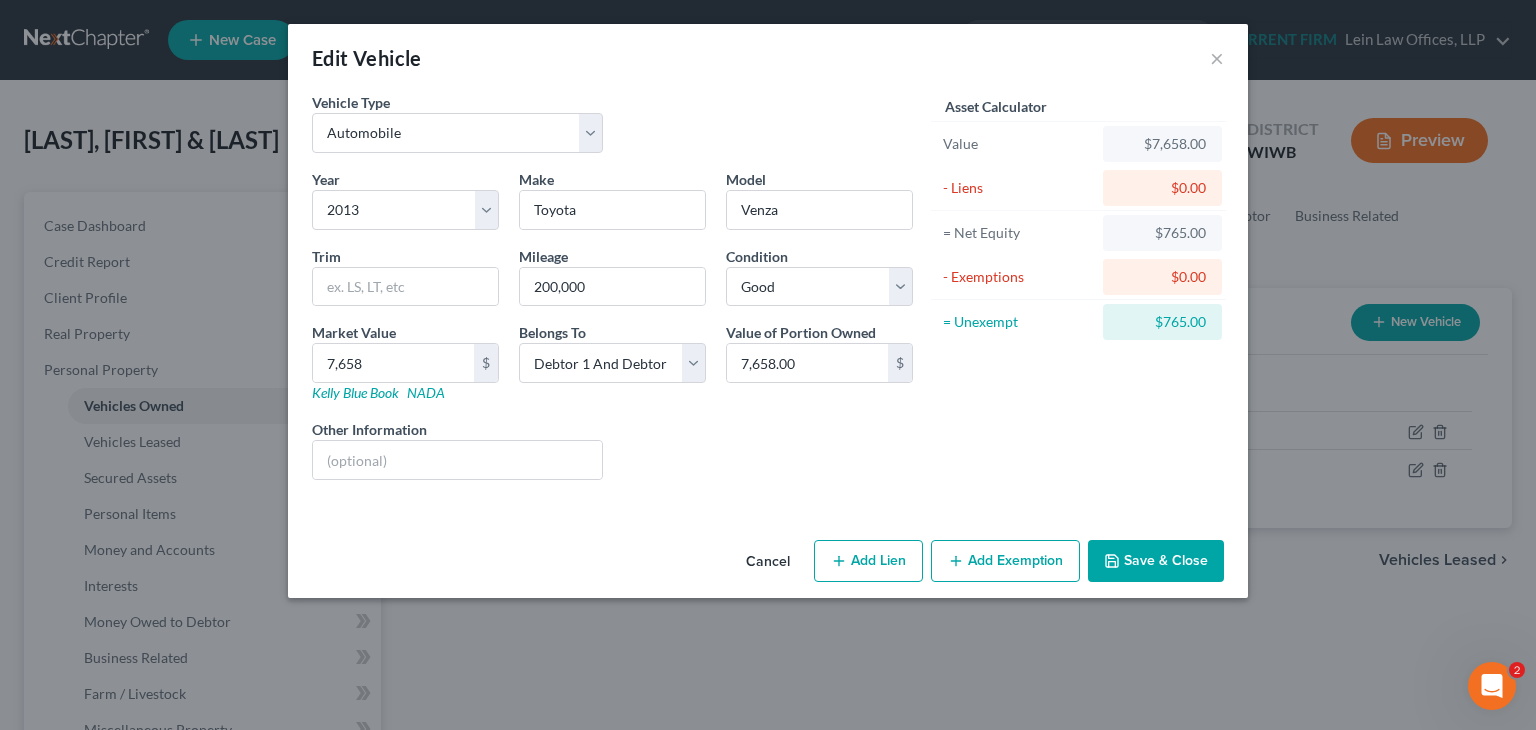 click on "Save & Close" at bounding box center [1156, 561] 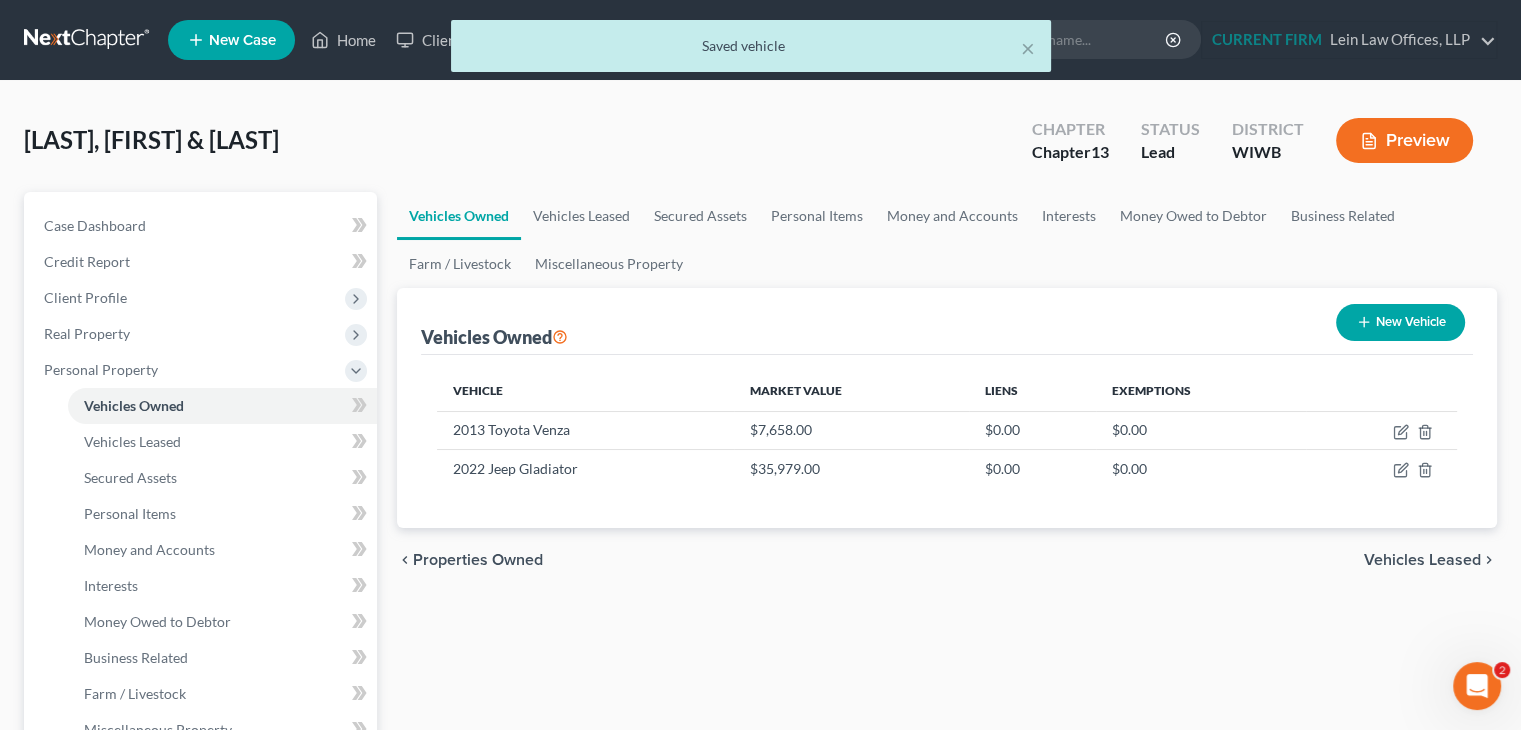 click on "Vehicles Leased" at bounding box center (1422, 560) 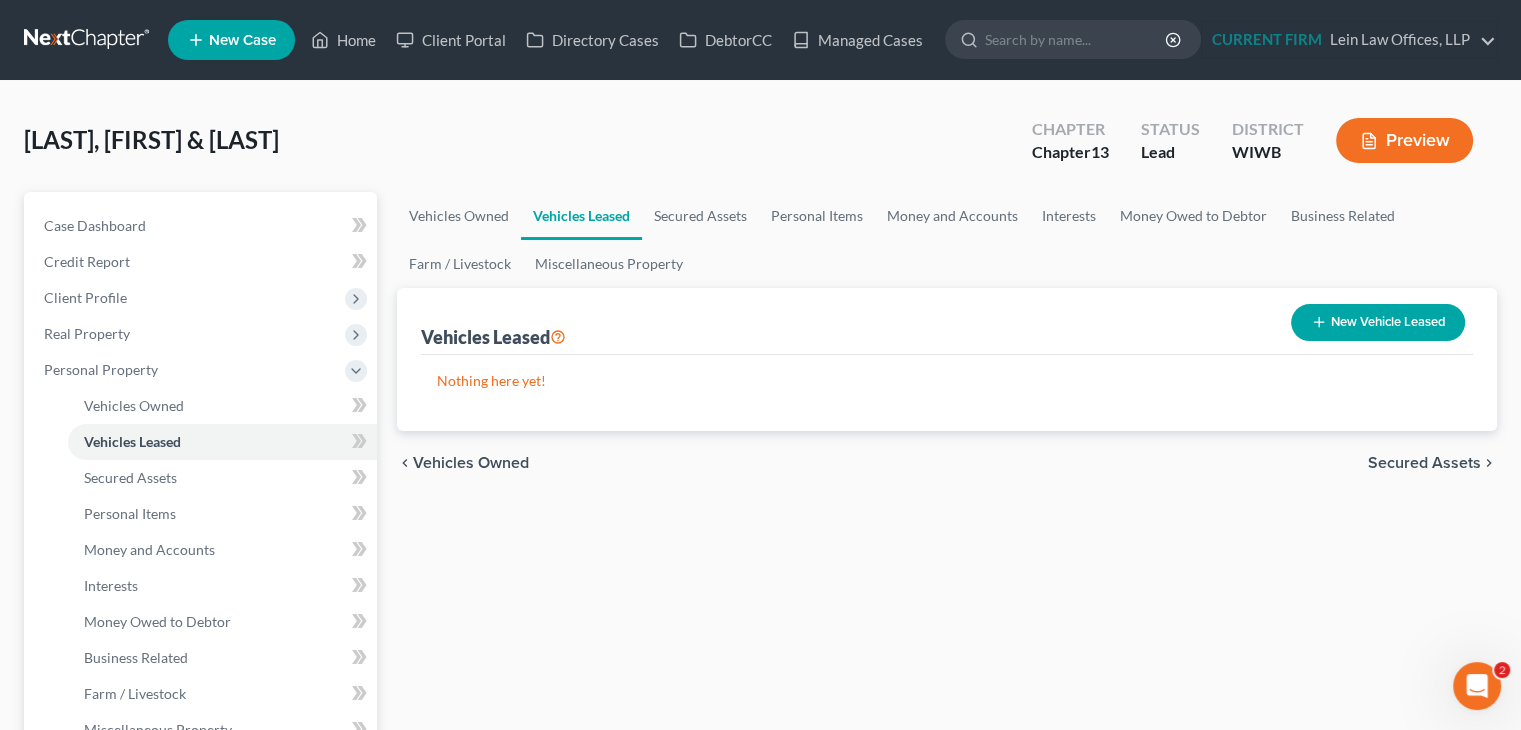 click on "Secured Assets" at bounding box center (1424, 463) 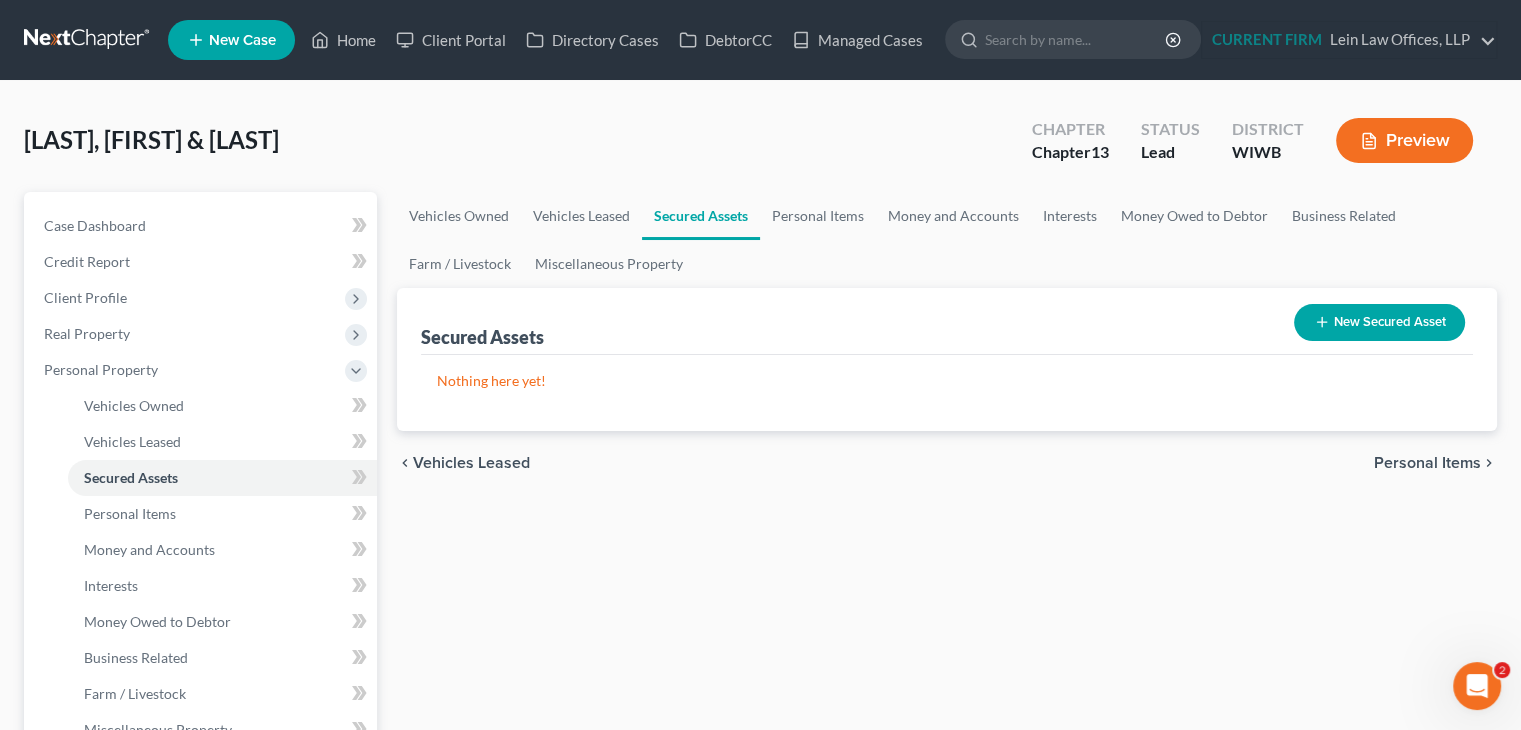 click on "Personal Items" at bounding box center (1427, 463) 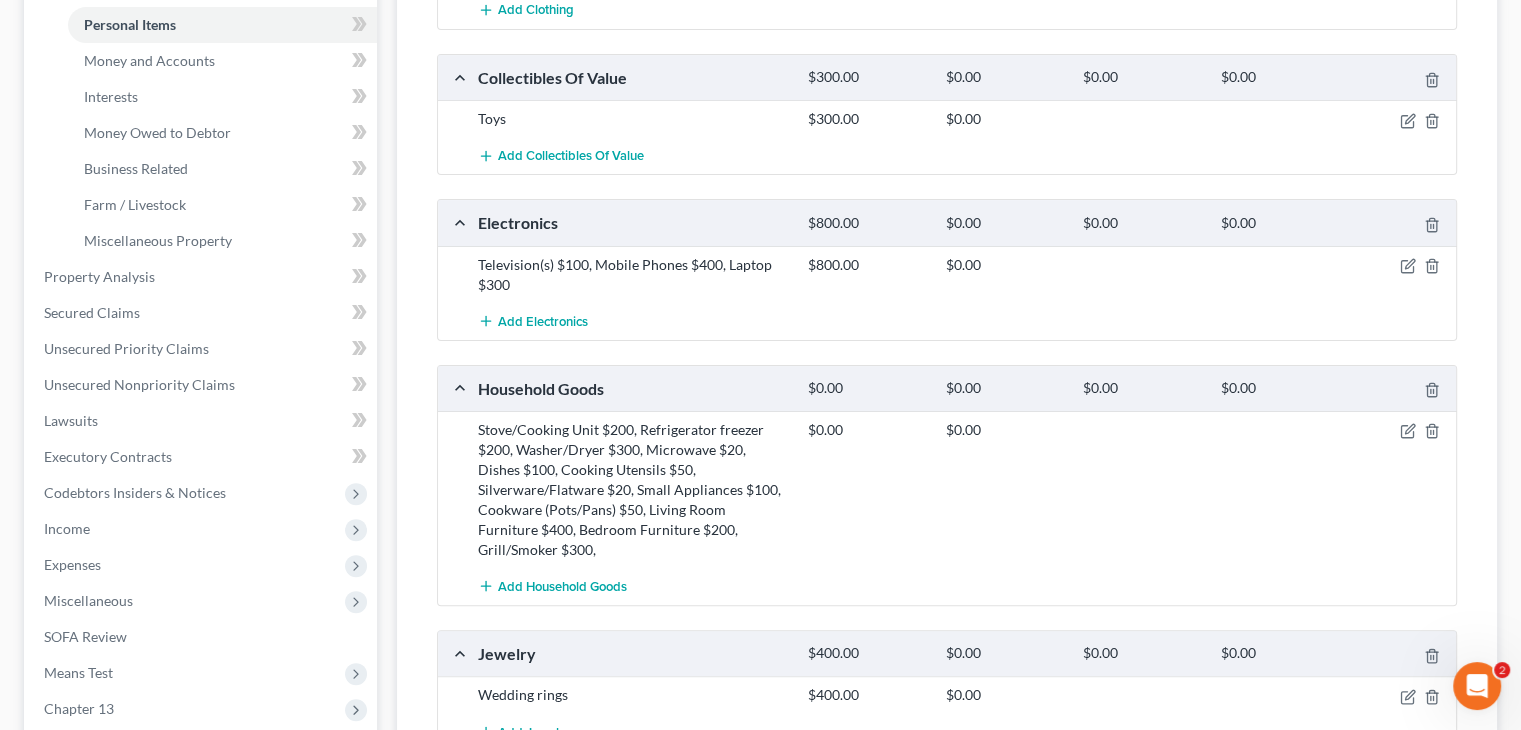 scroll, scrollTop: 500, scrollLeft: 0, axis: vertical 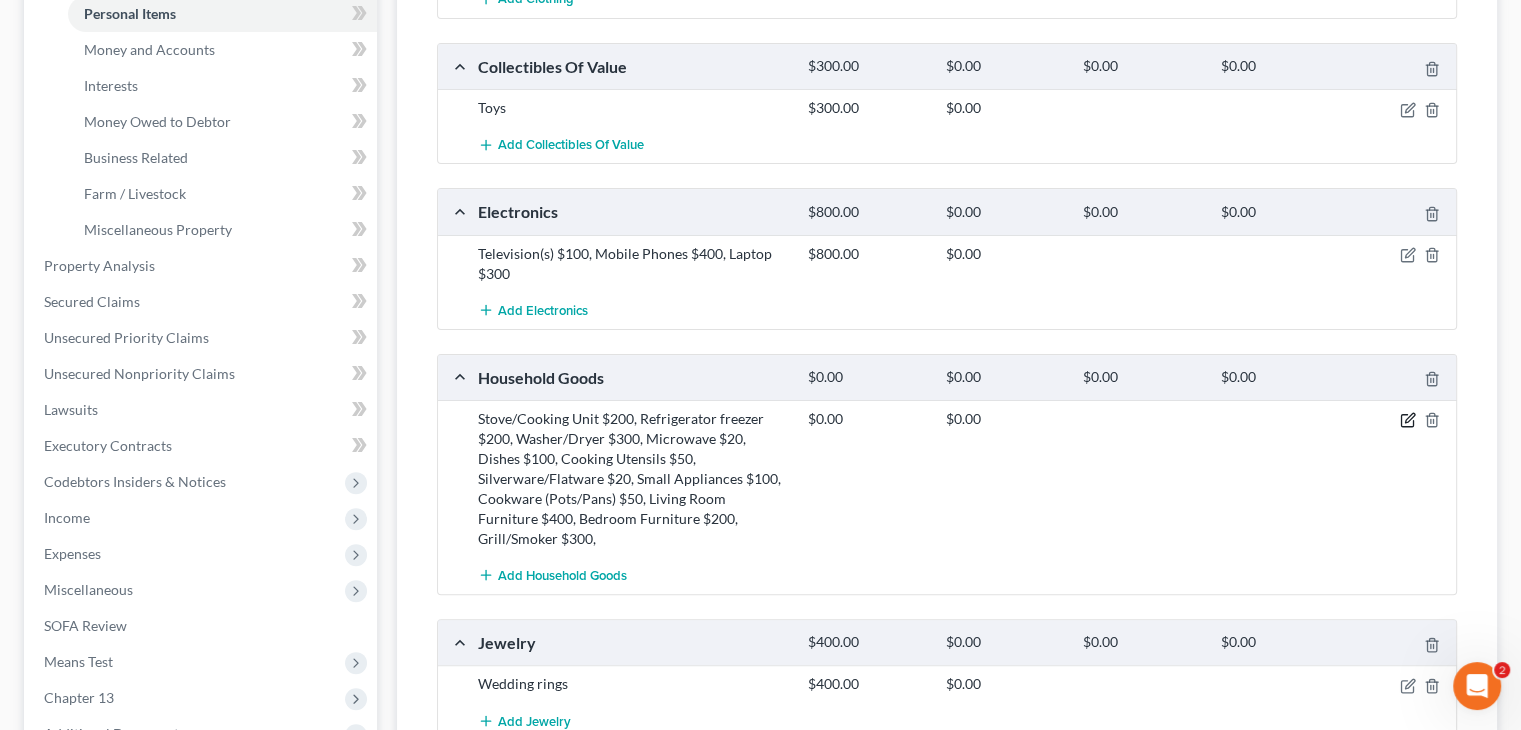 click 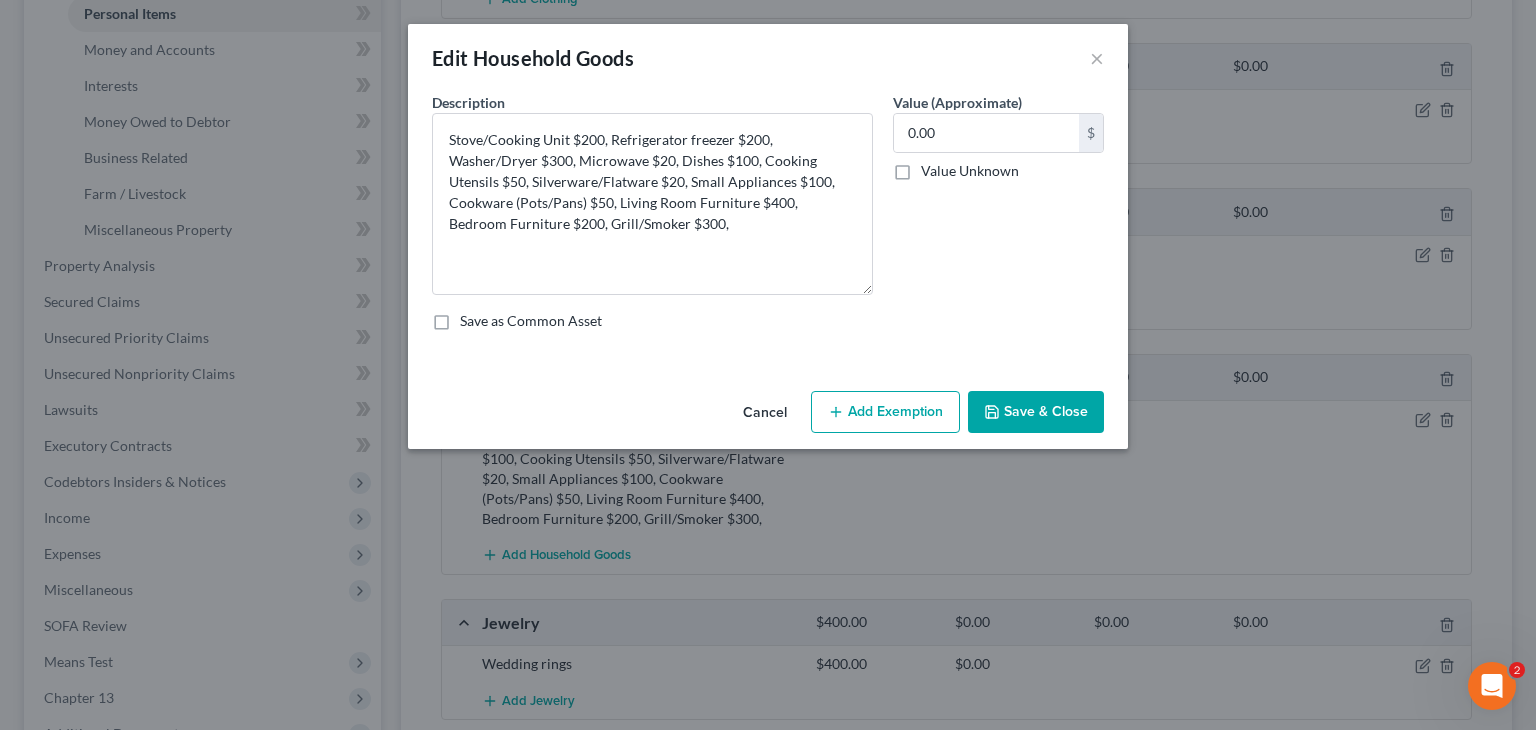 drag, startPoint x: 868, startPoint y: 184, endPoint x: 874, endPoint y: 310, distance: 126.14278 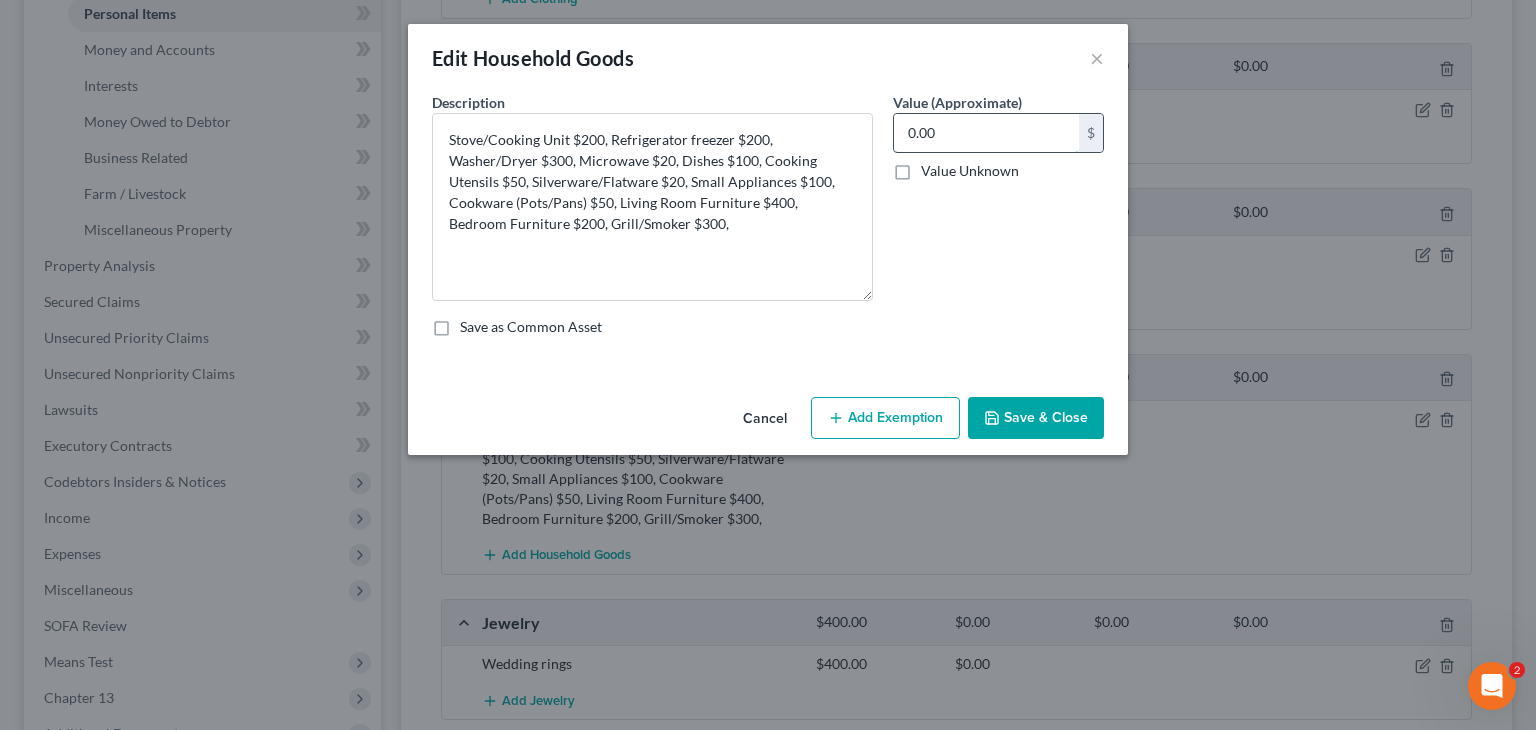 click on "0.00" at bounding box center (986, 133) 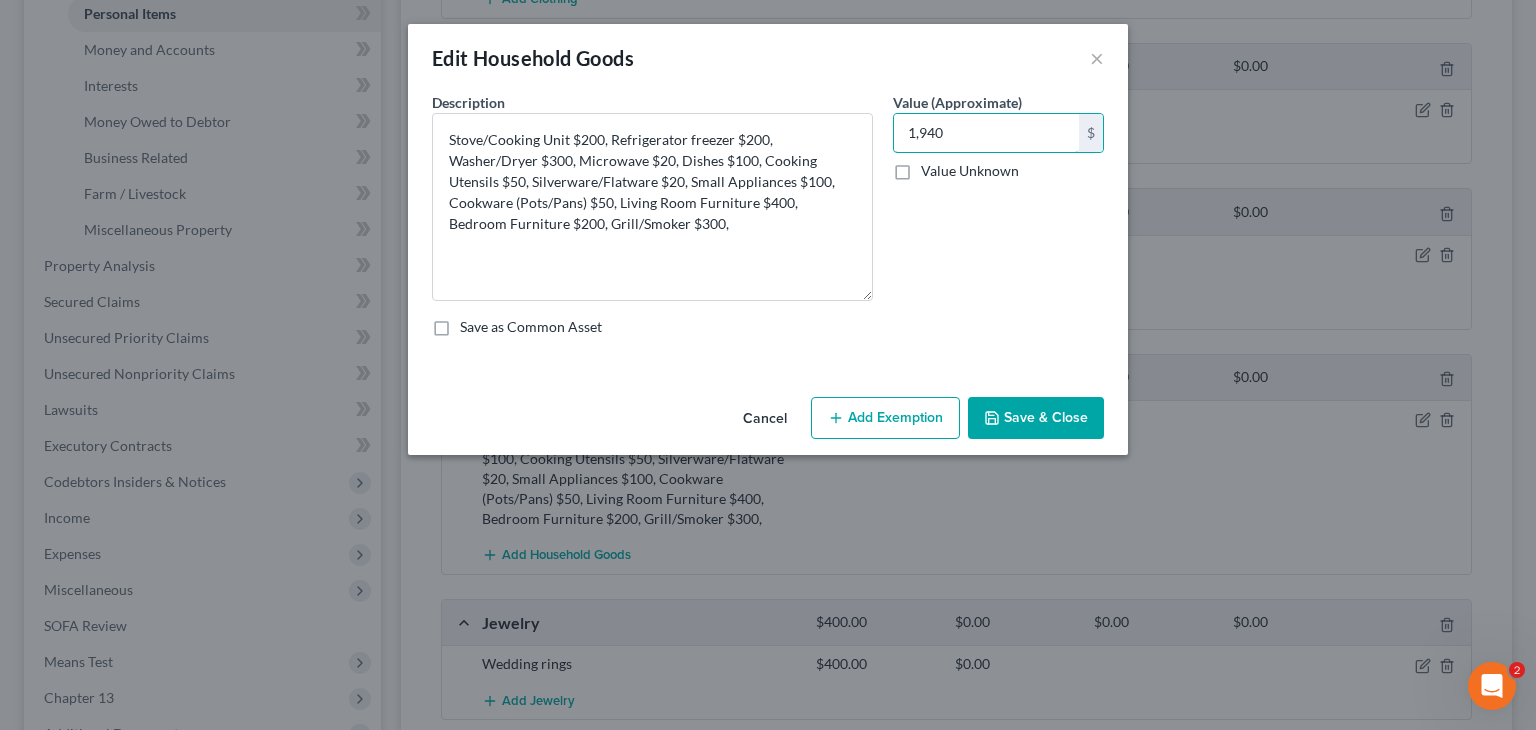type on "1,940" 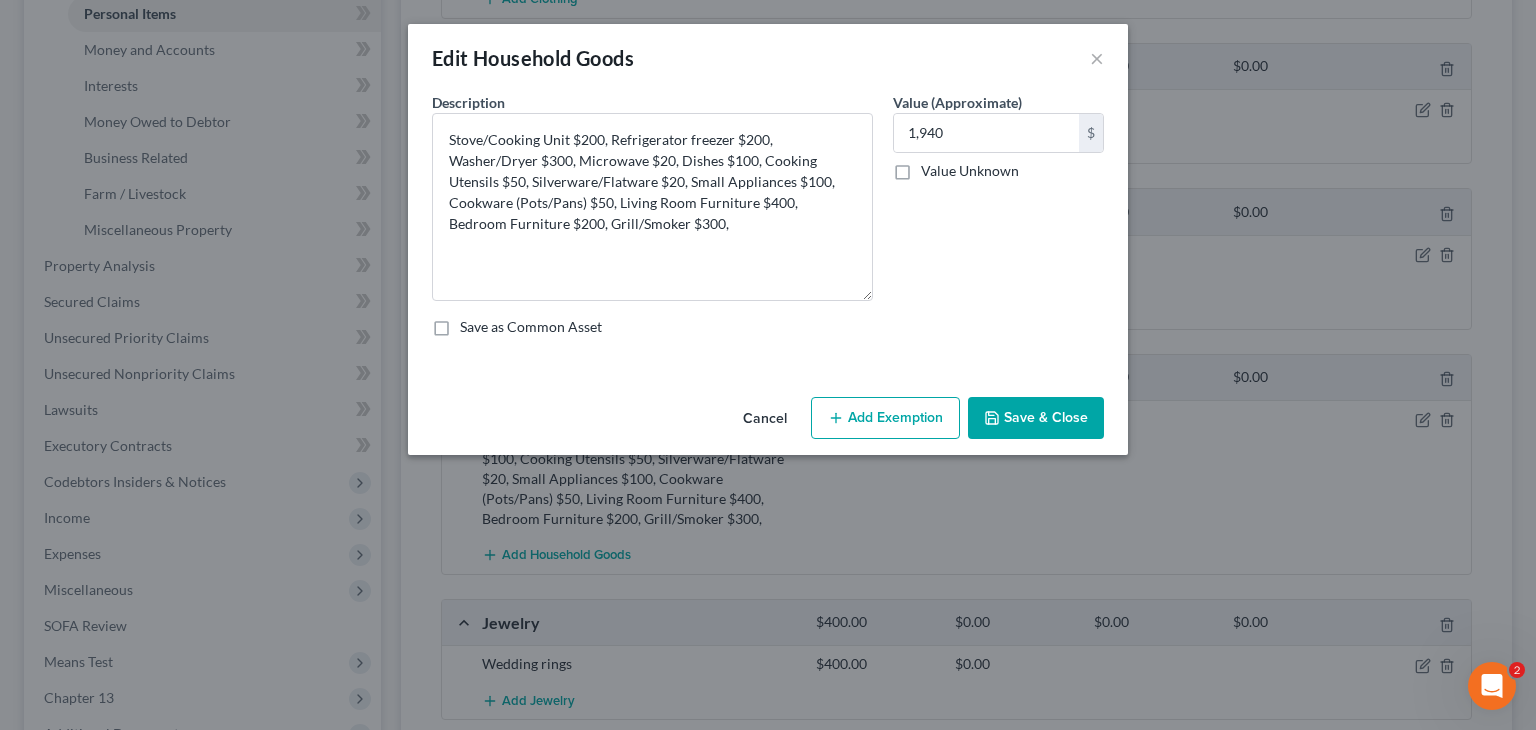 click on "Add Exemption" at bounding box center (885, 418) 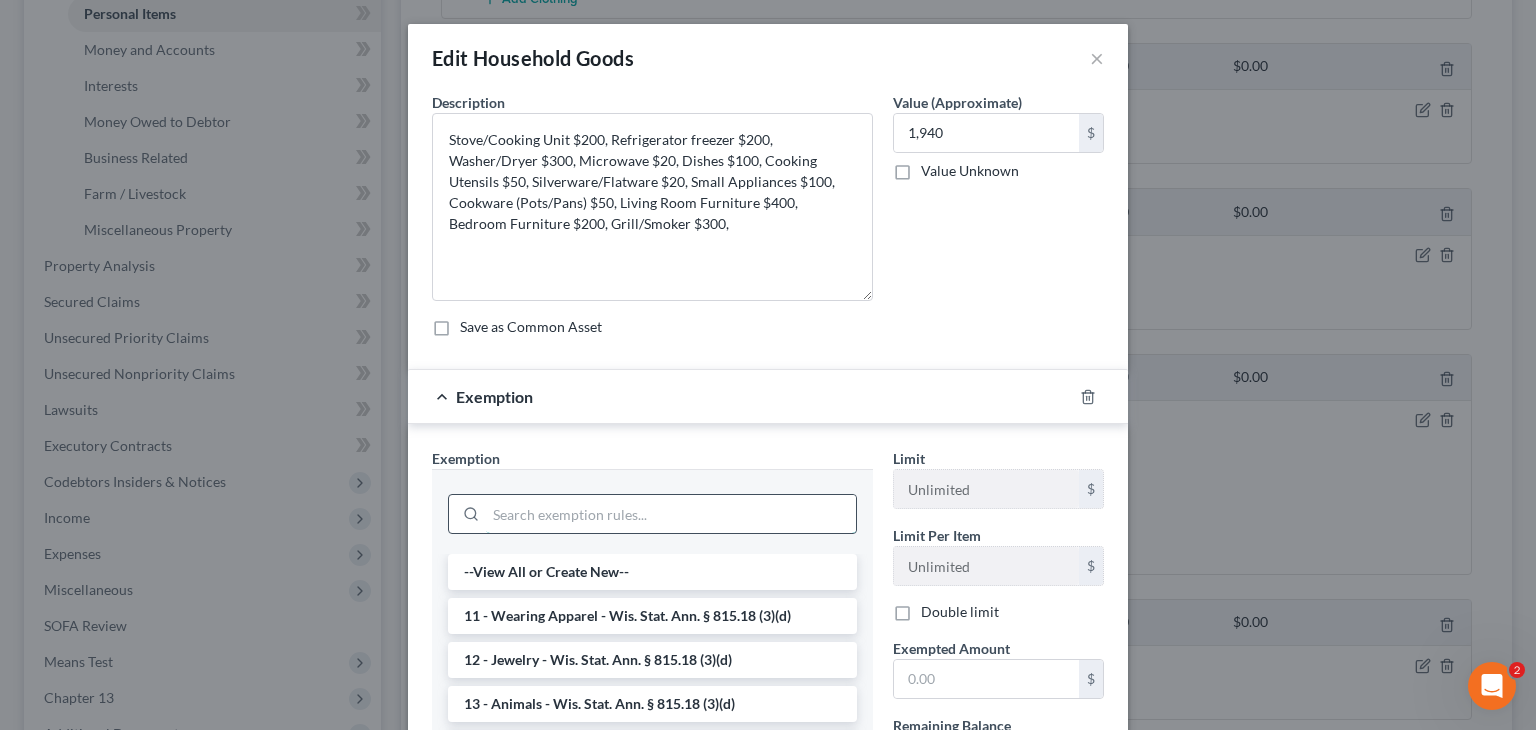 click at bounding box center [671, 514] 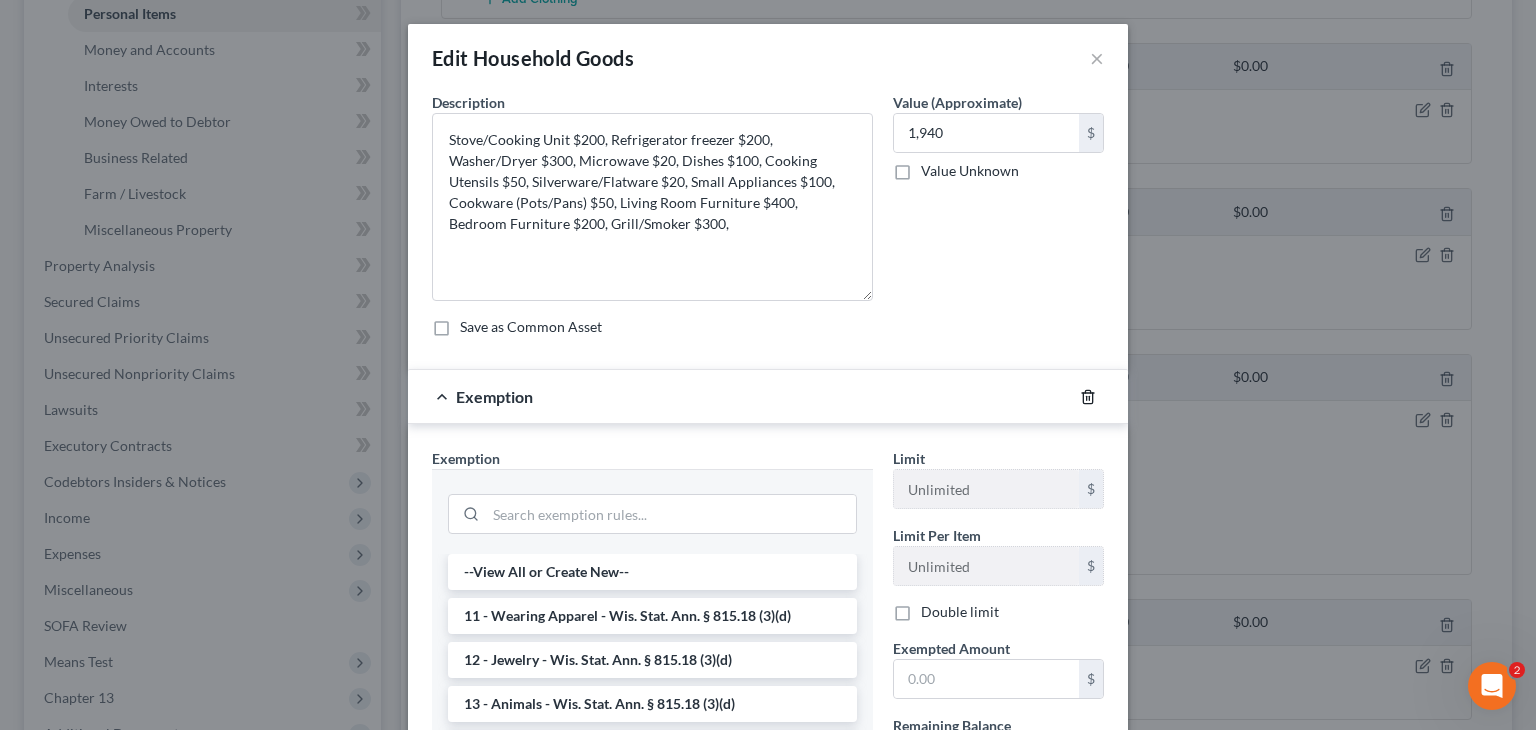 click 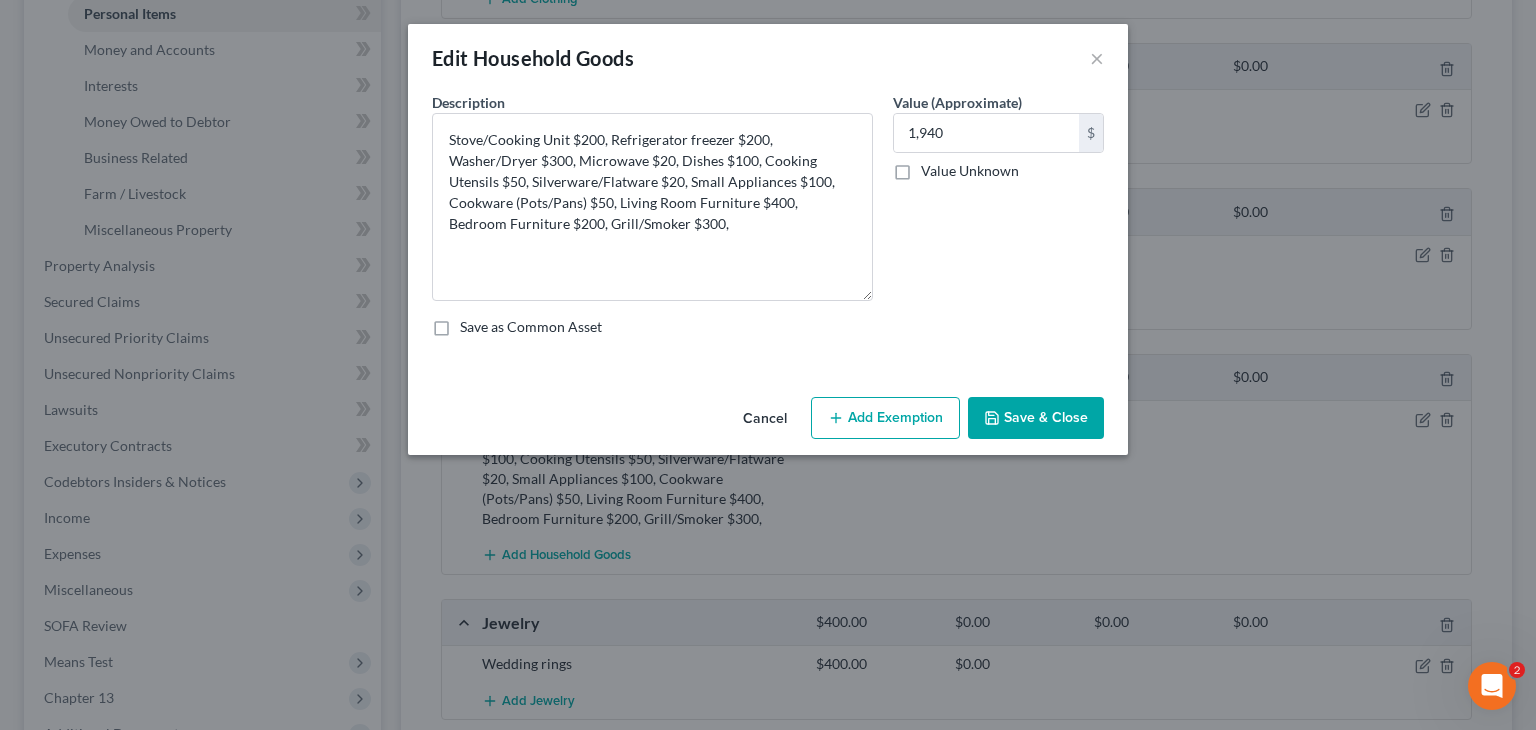click on "Save & Close" at bounding box center [1036, 418] 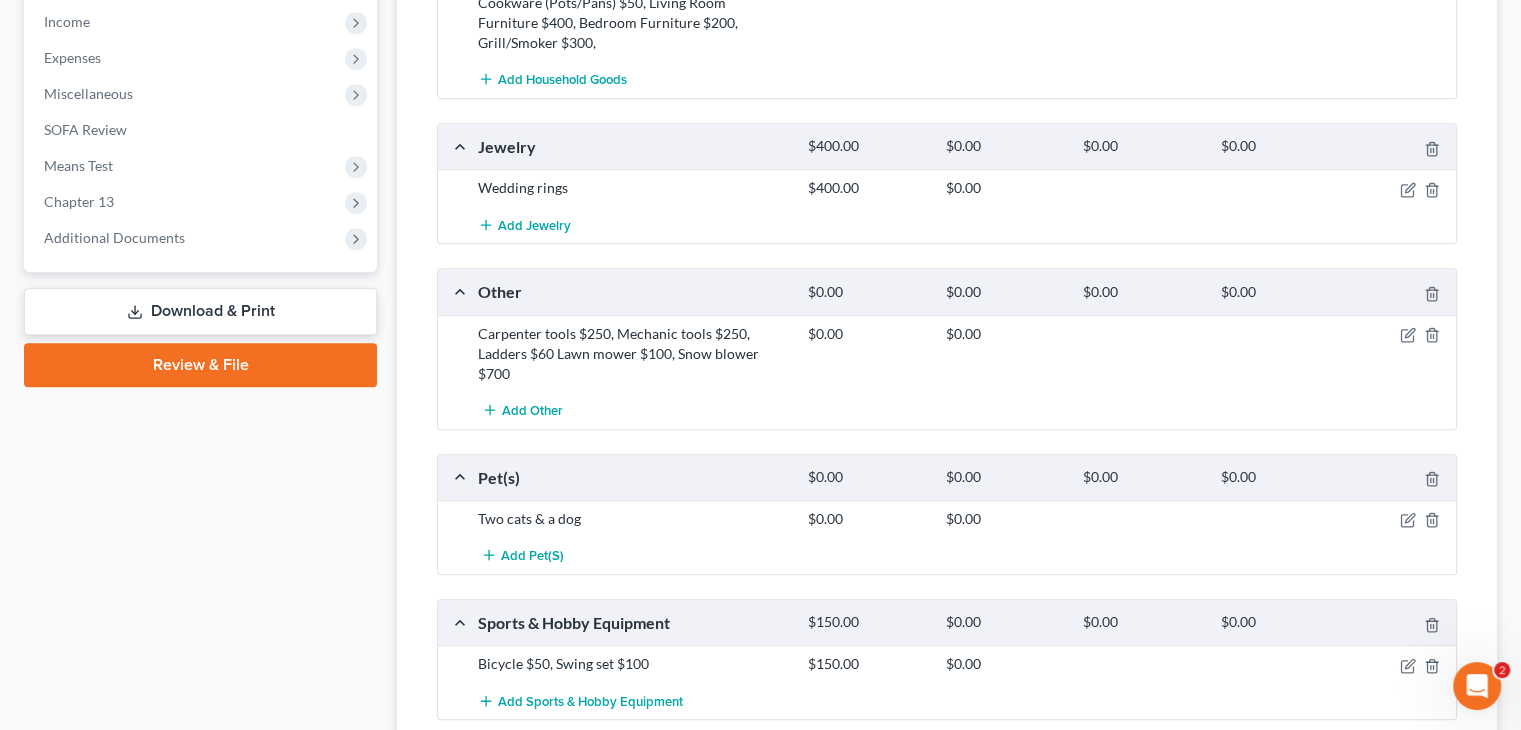 scroll, scrollTop: 1000, scrollLeft: 0, axis: vertical 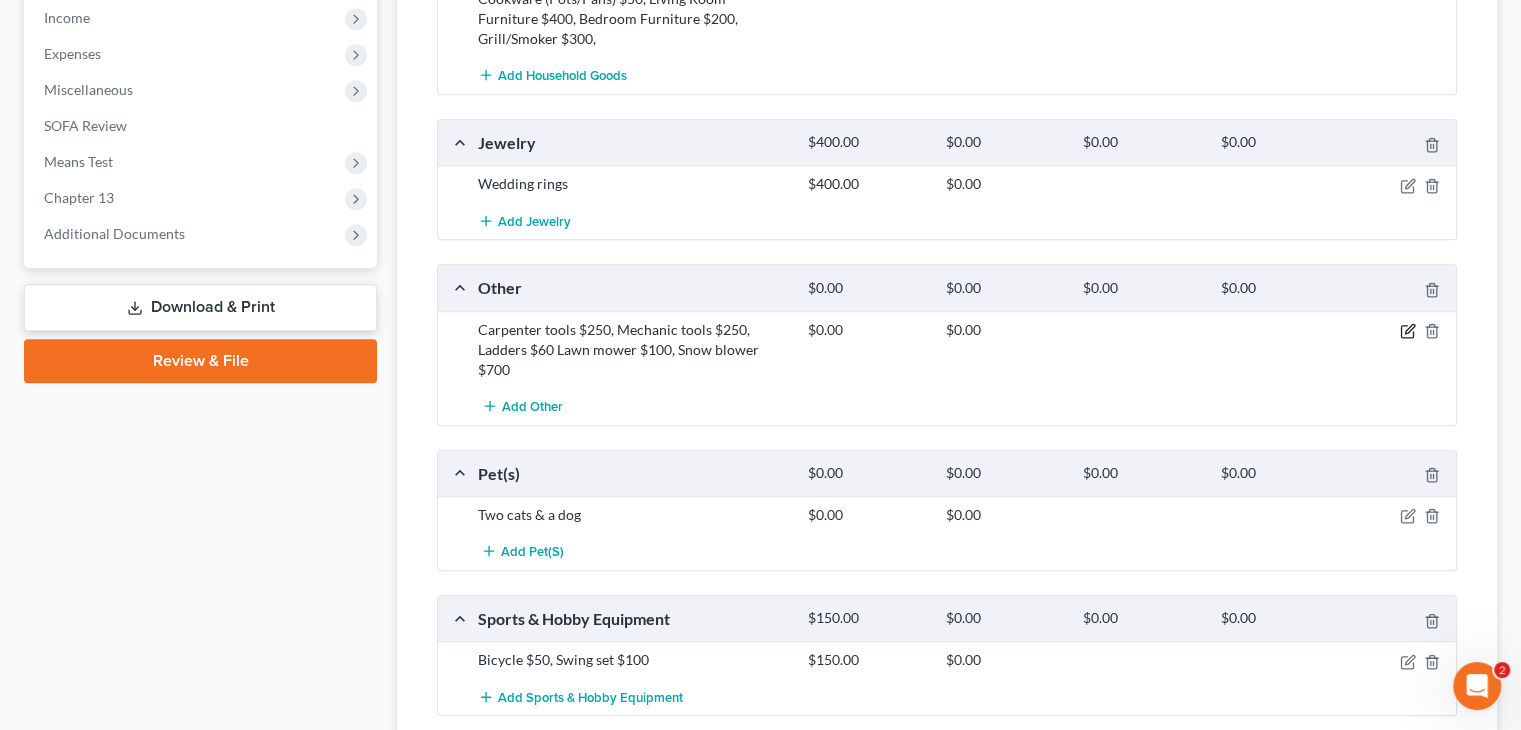click 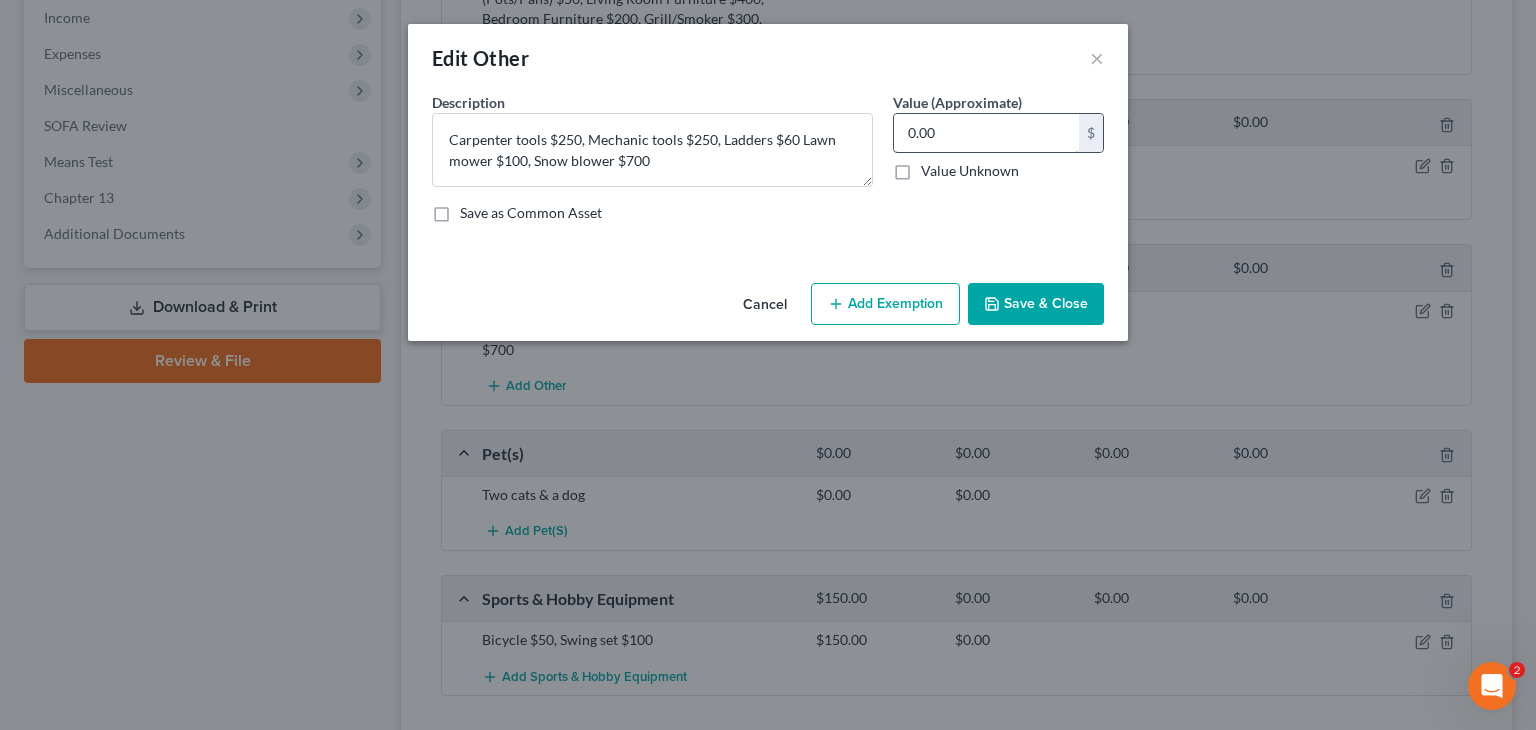 click on "0.00" at bounding box center [986, 133] 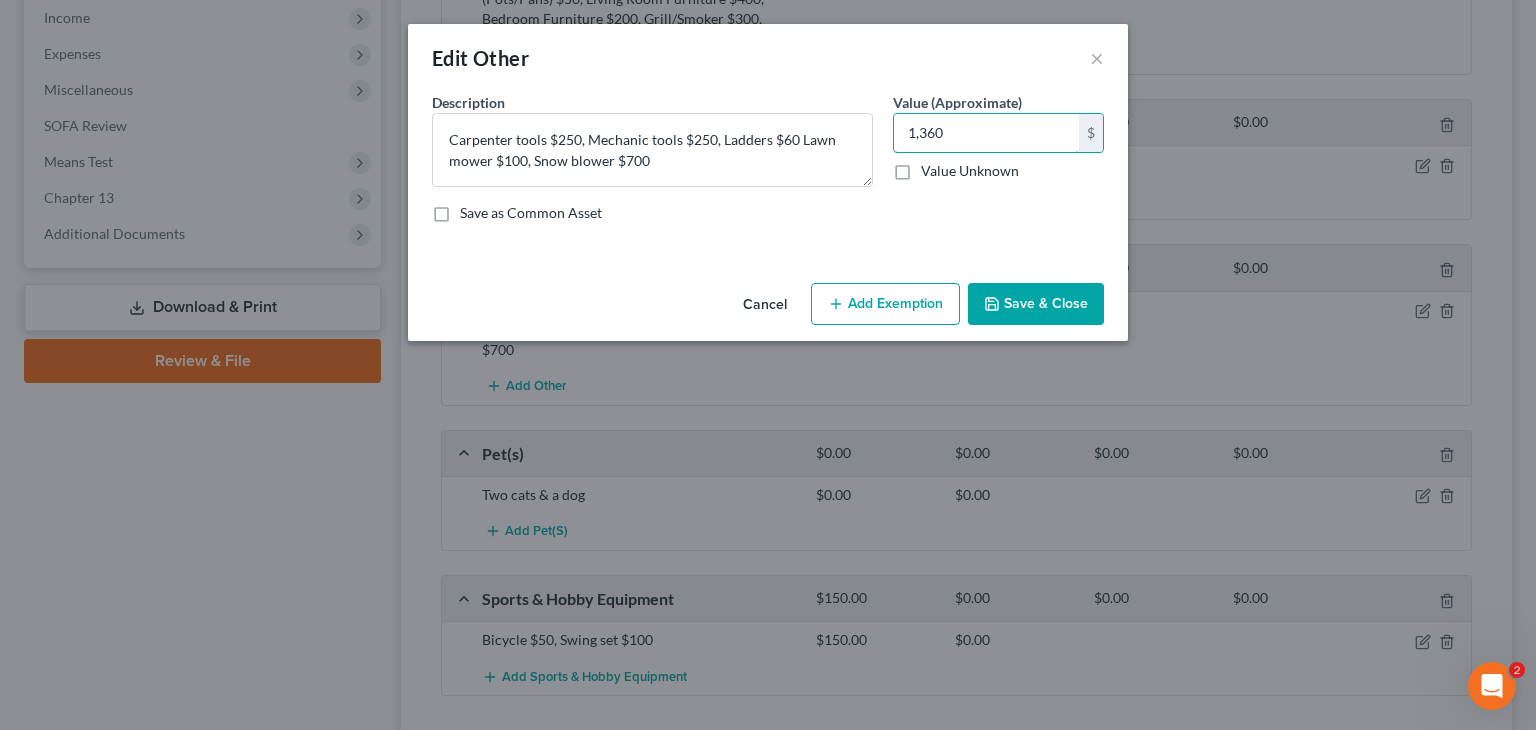 type on "1,360" 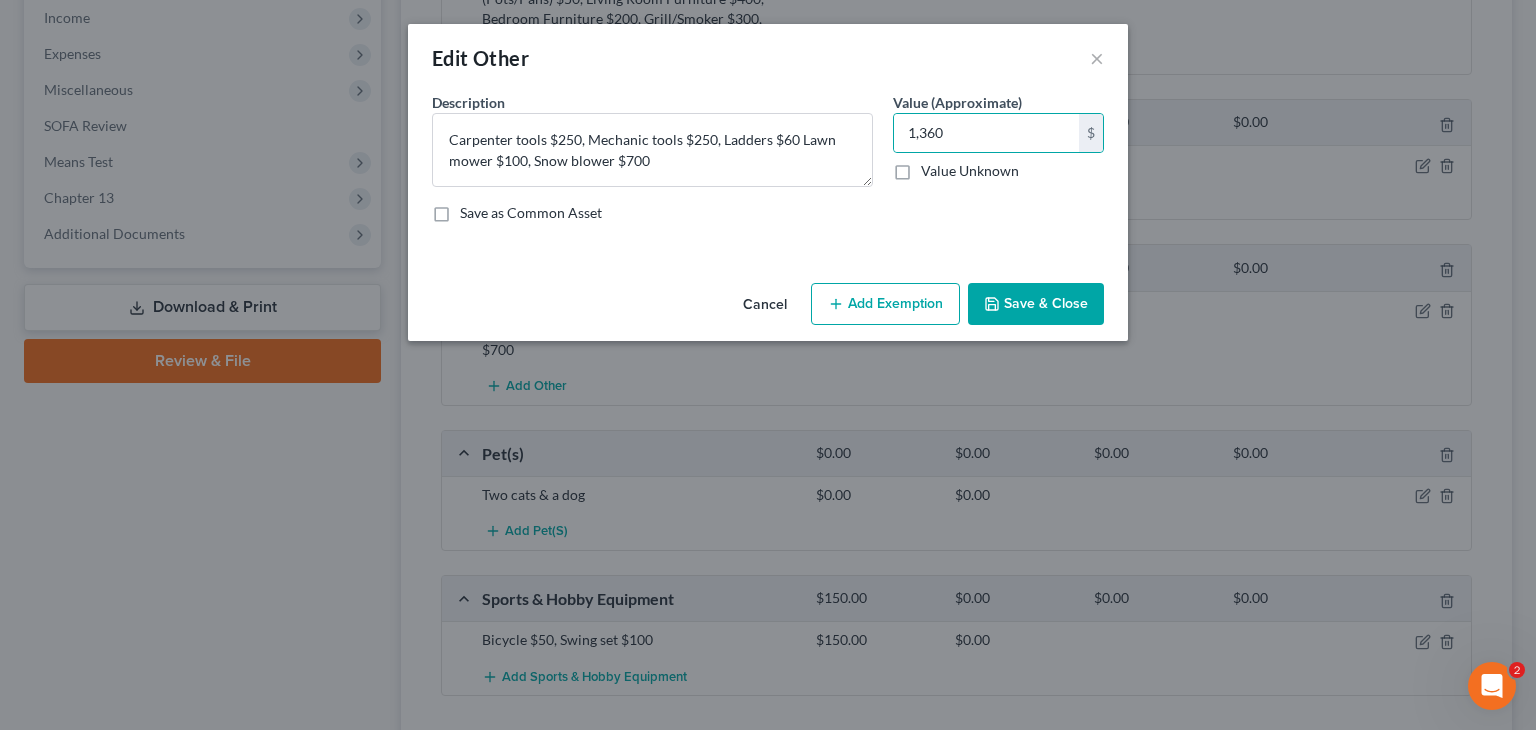 click 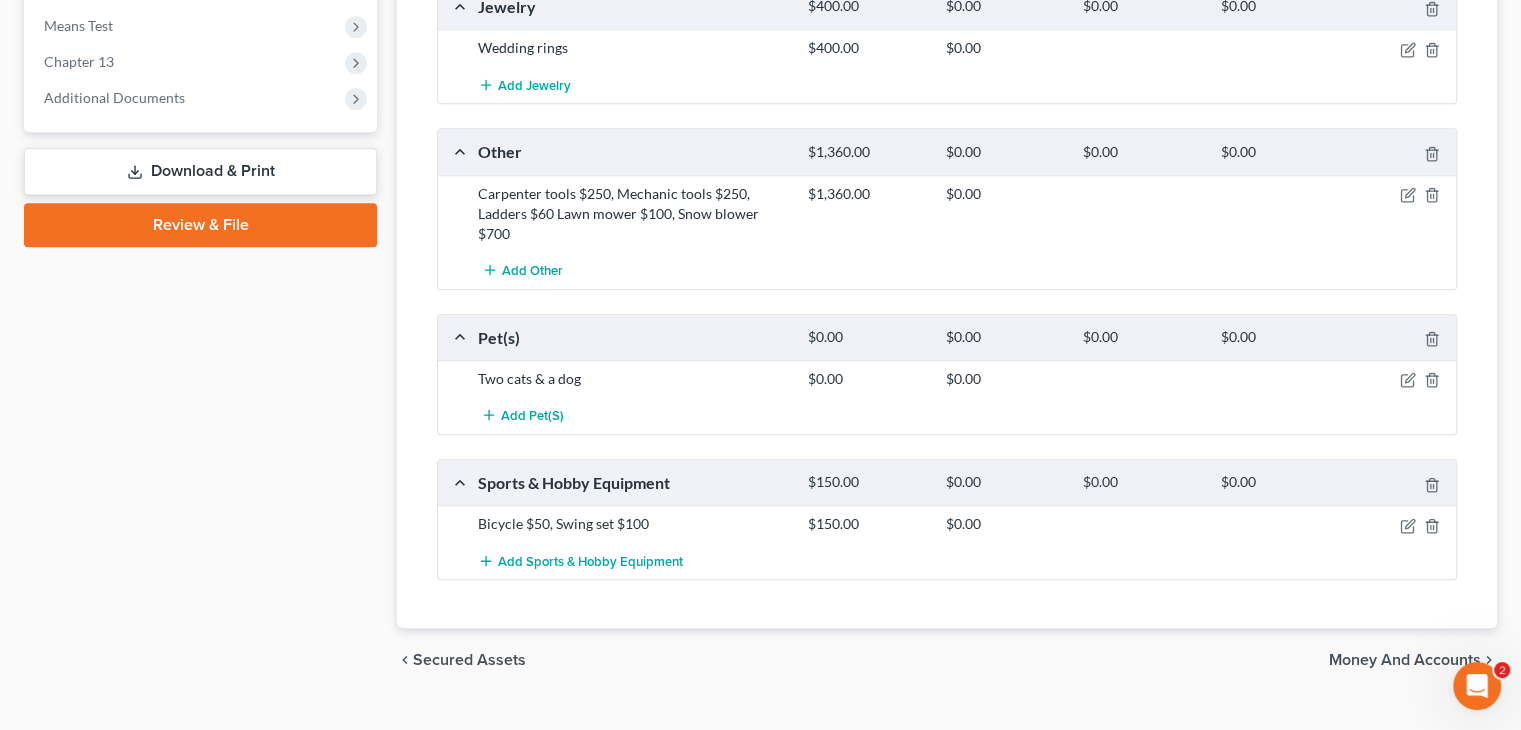 scroll, scrollTop: 1168, scrollLeft: 0, axis: vertical 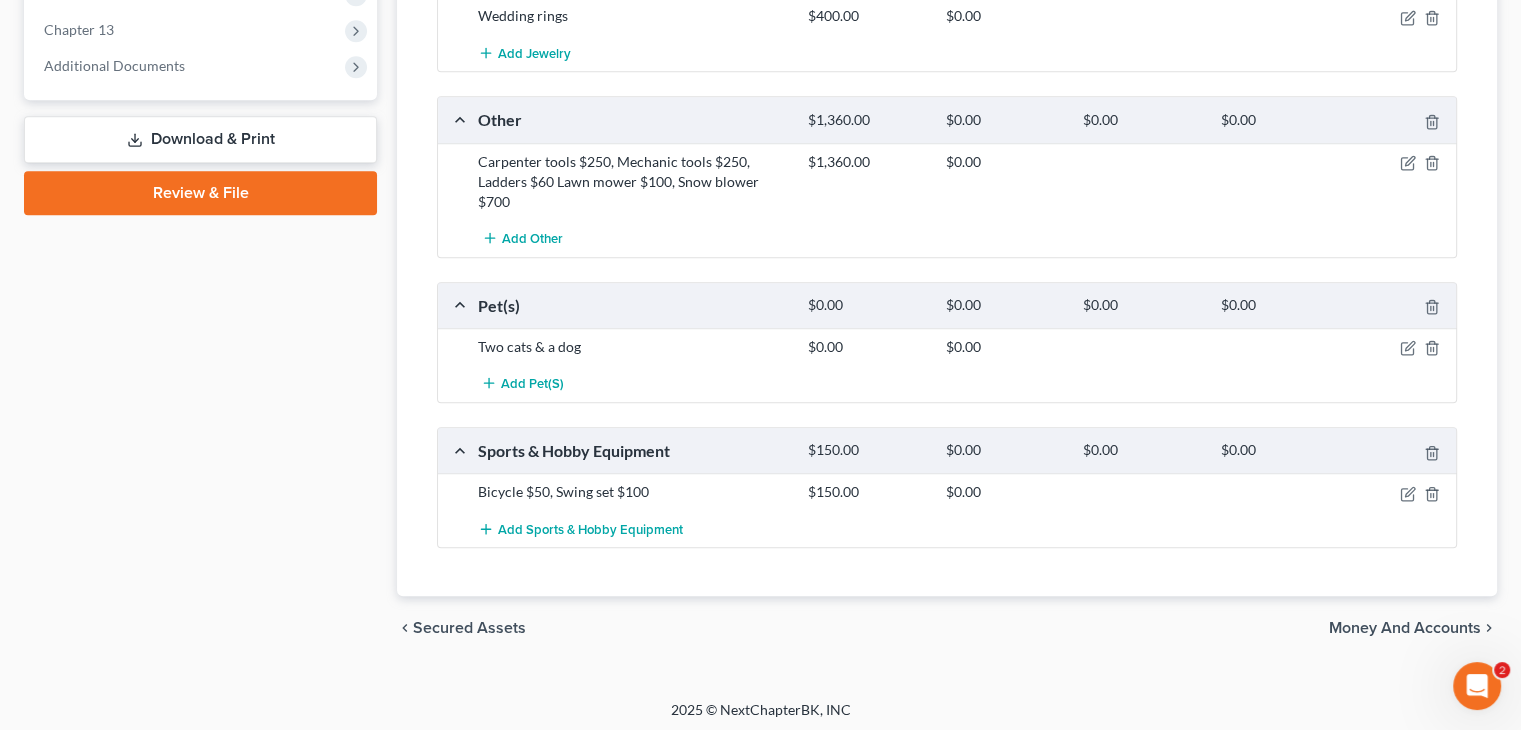 click on "Money and Accounts" at bounding box center (1405, 628) 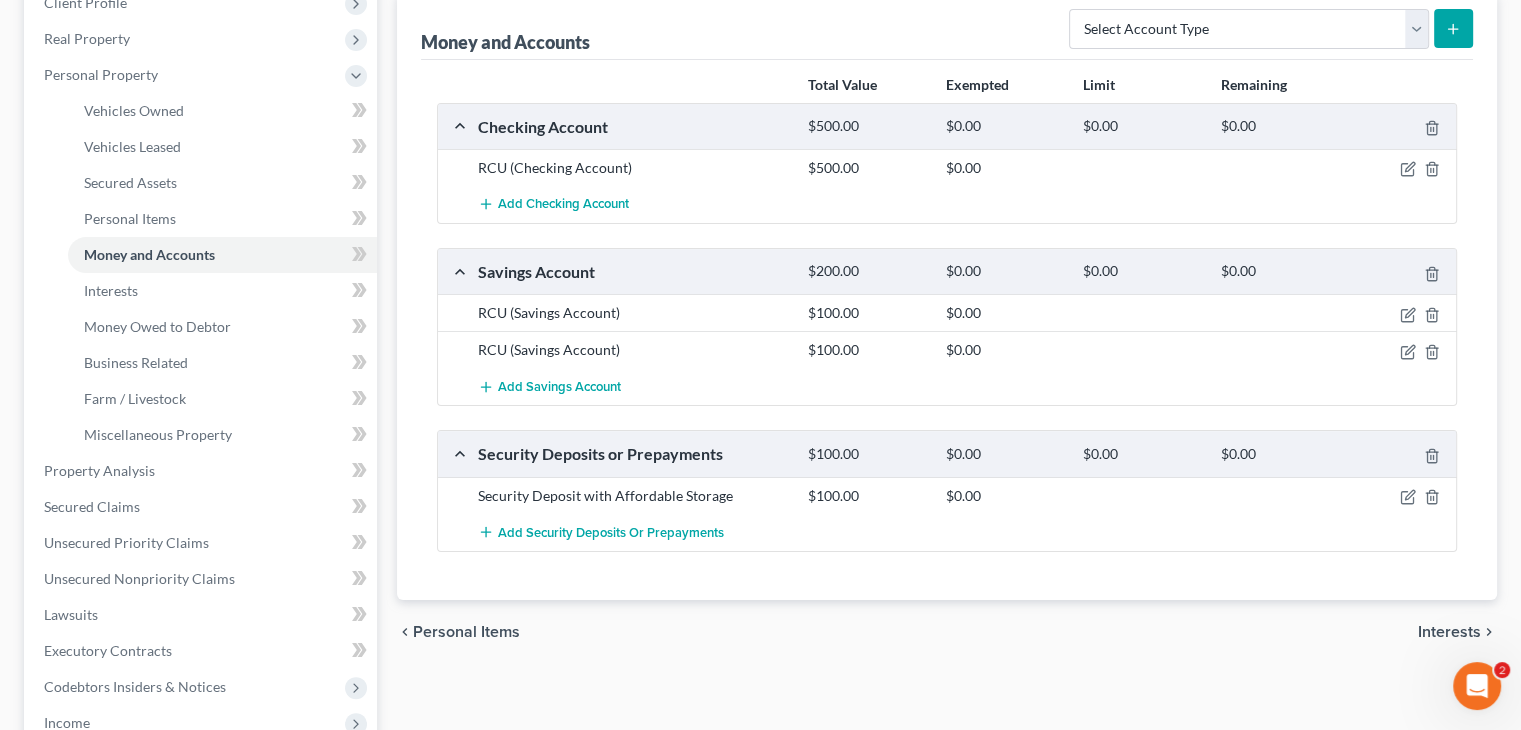 scroll, scrollTop: 300, scrollLeft: 0, axis: vertical 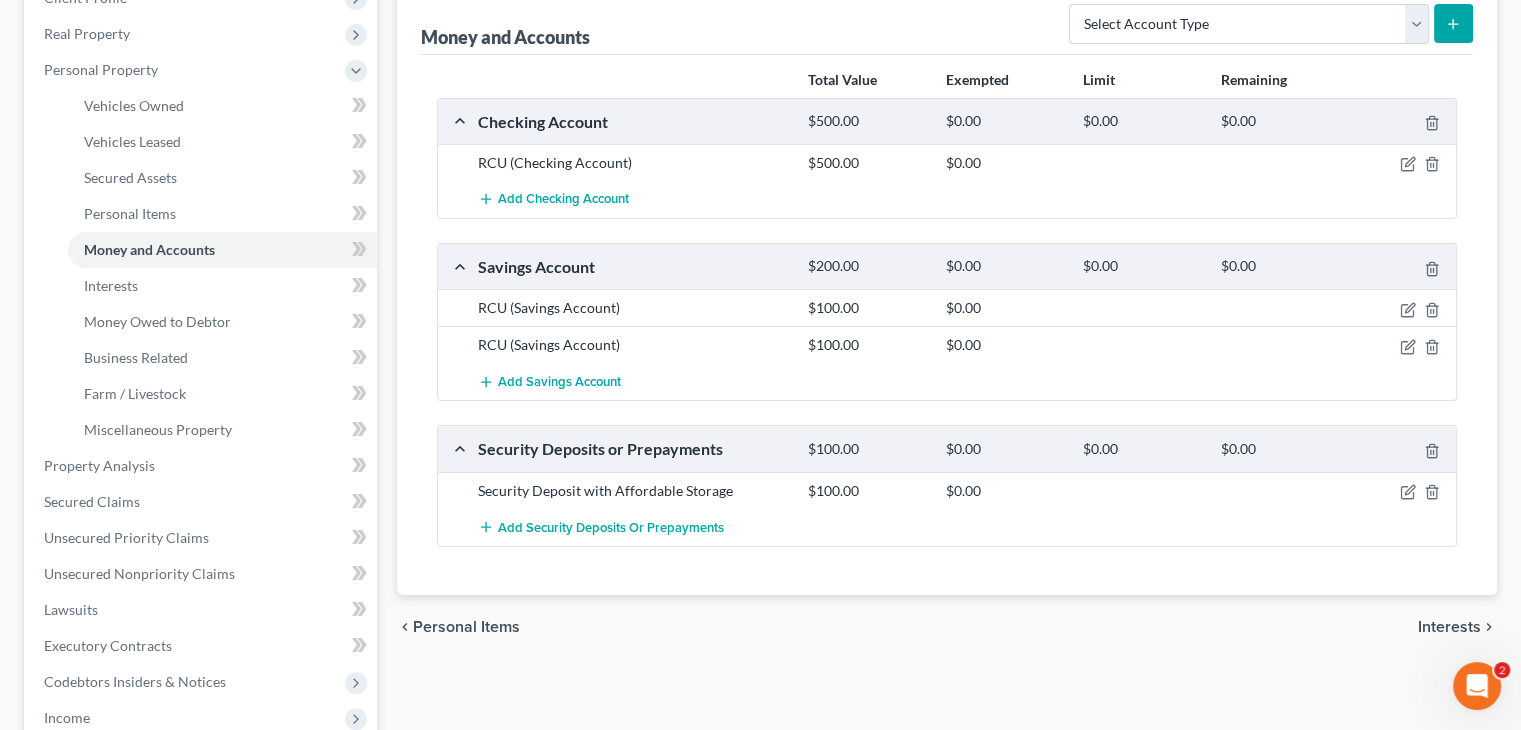 click on "Interests" at bounding box center [1449, 627] 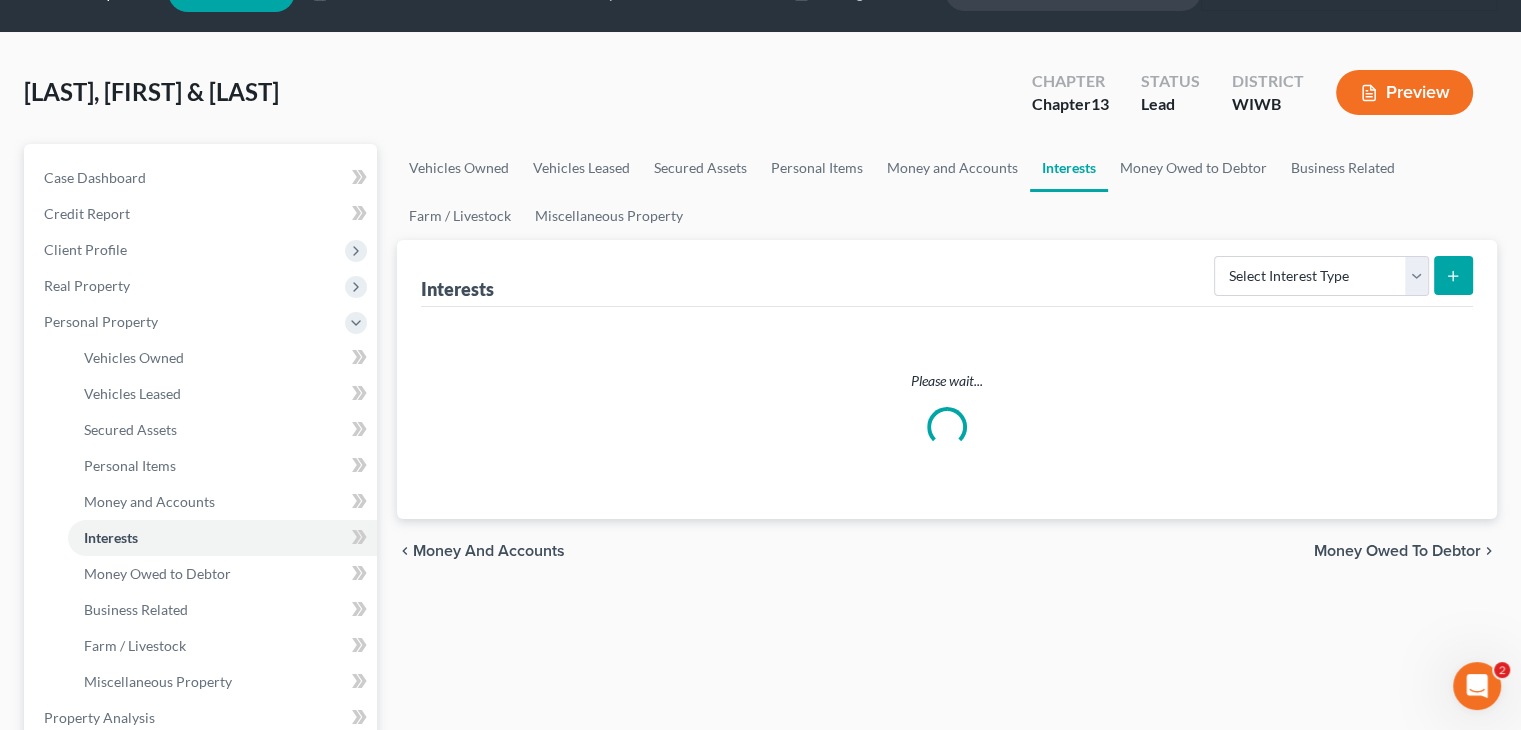 scroll, scrollTop: 0, scrollLeft: 0, axis: both 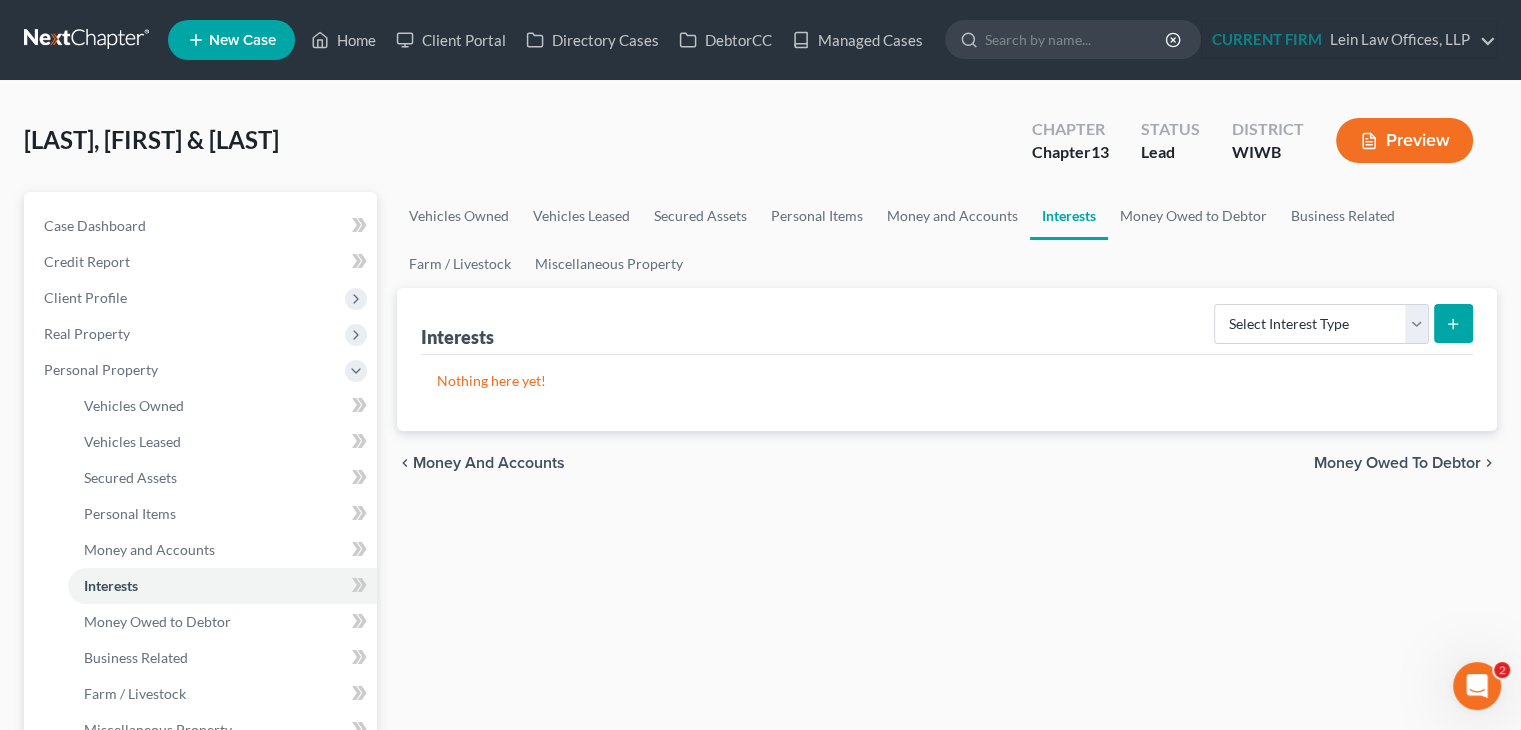 click on "Money Owed to Debtor" at bounding box center [1397, 463] 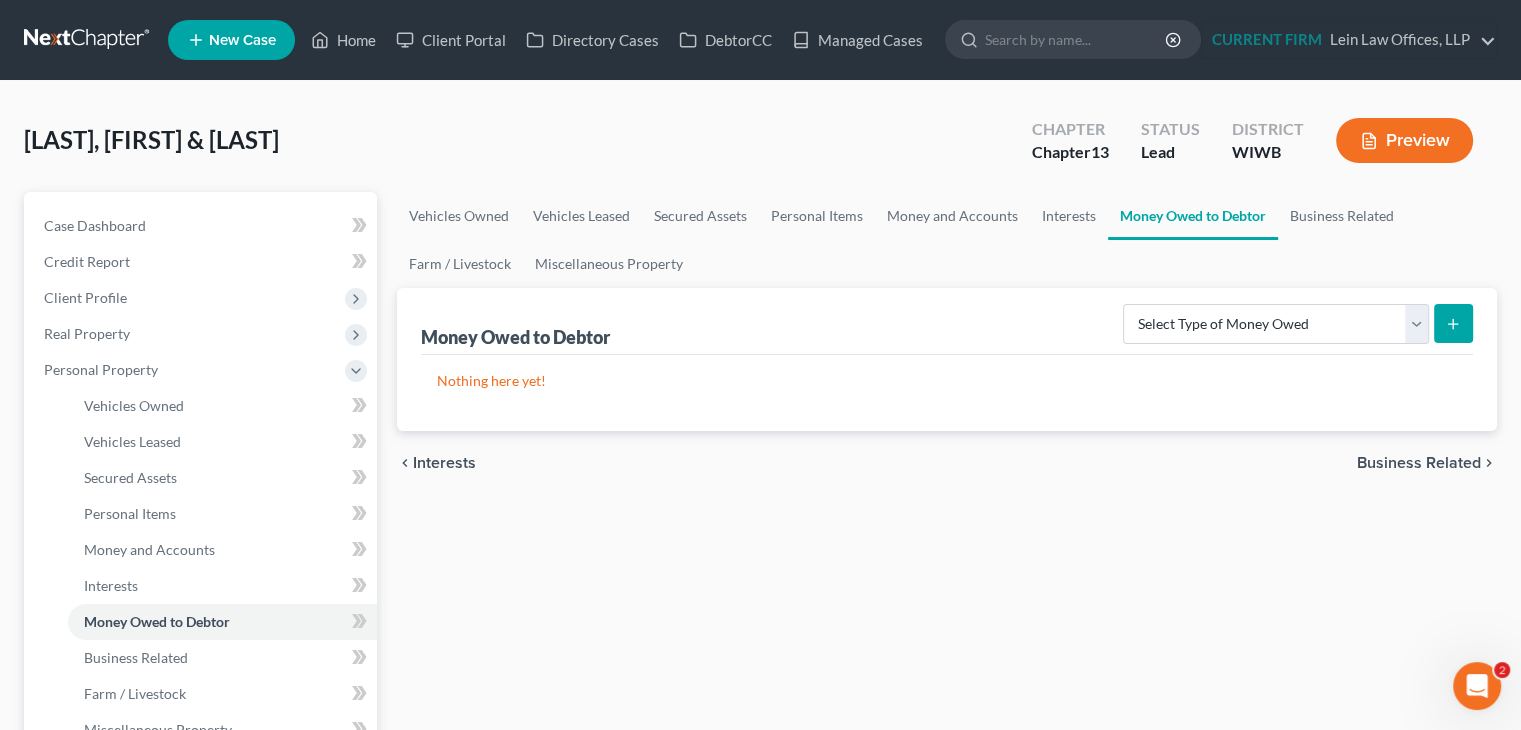 click on "Business Related" at bounding box center [1419, 463] 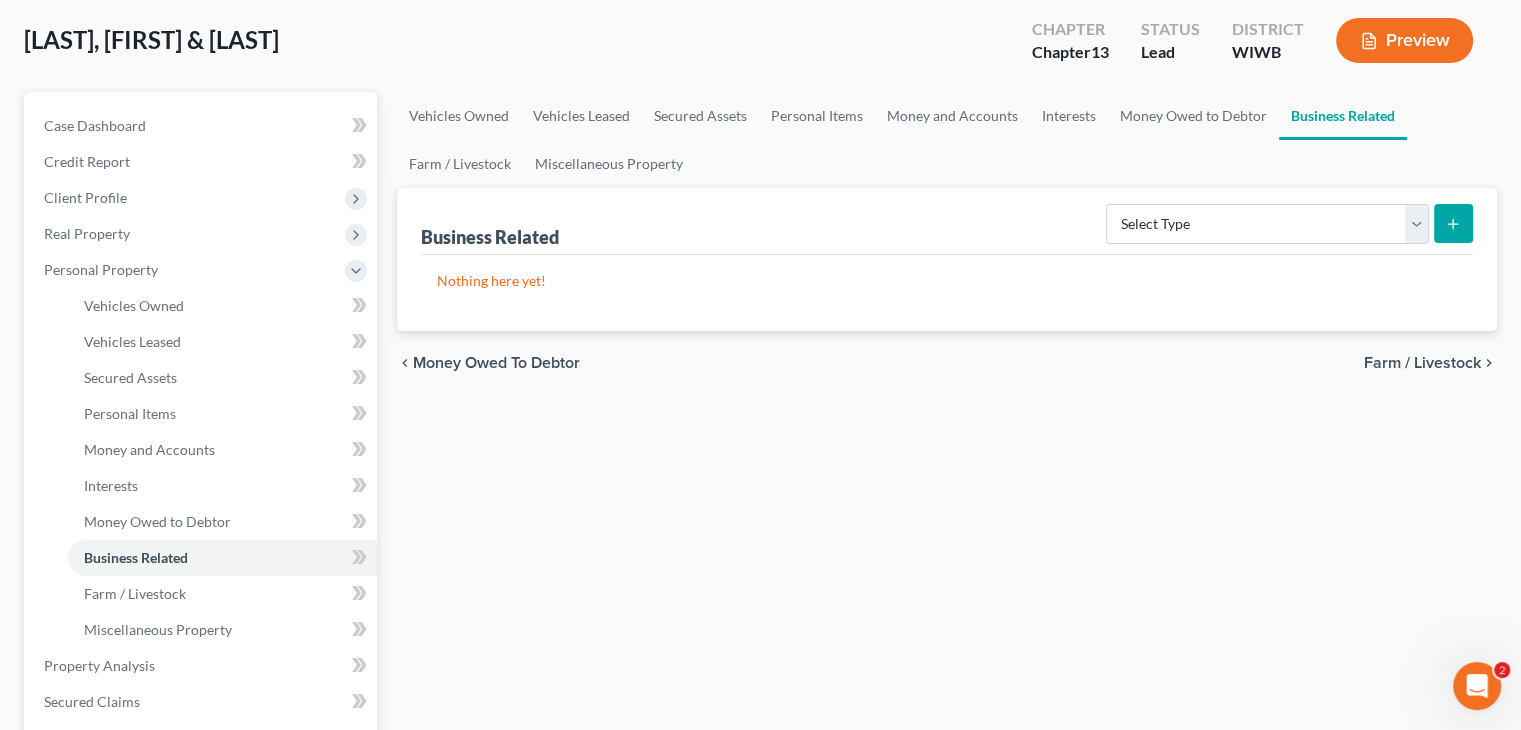 click on "Farm / Livestock" at bounding box center (1422, 363) 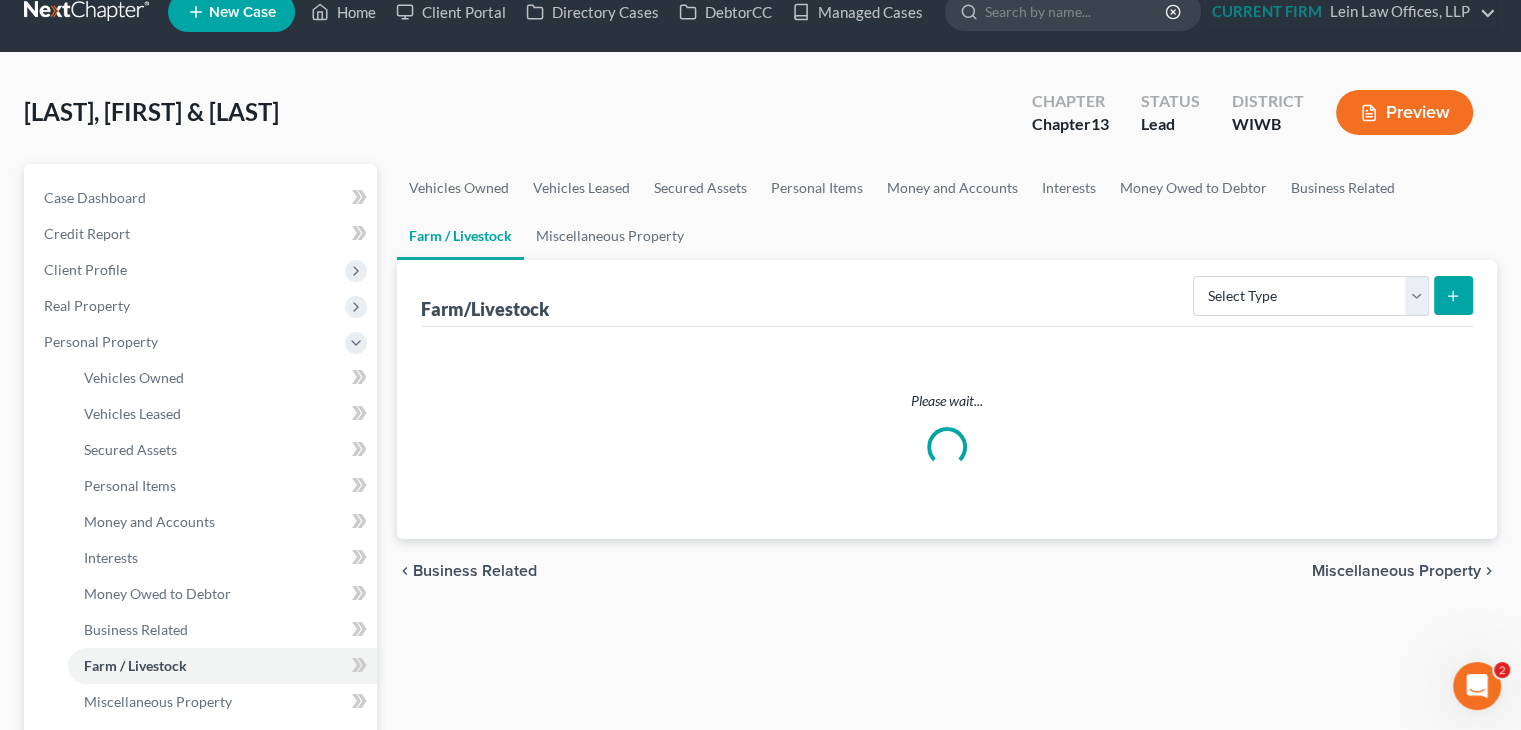 scroll, scrollTop: 0, scrollLeft: 0, axis: both 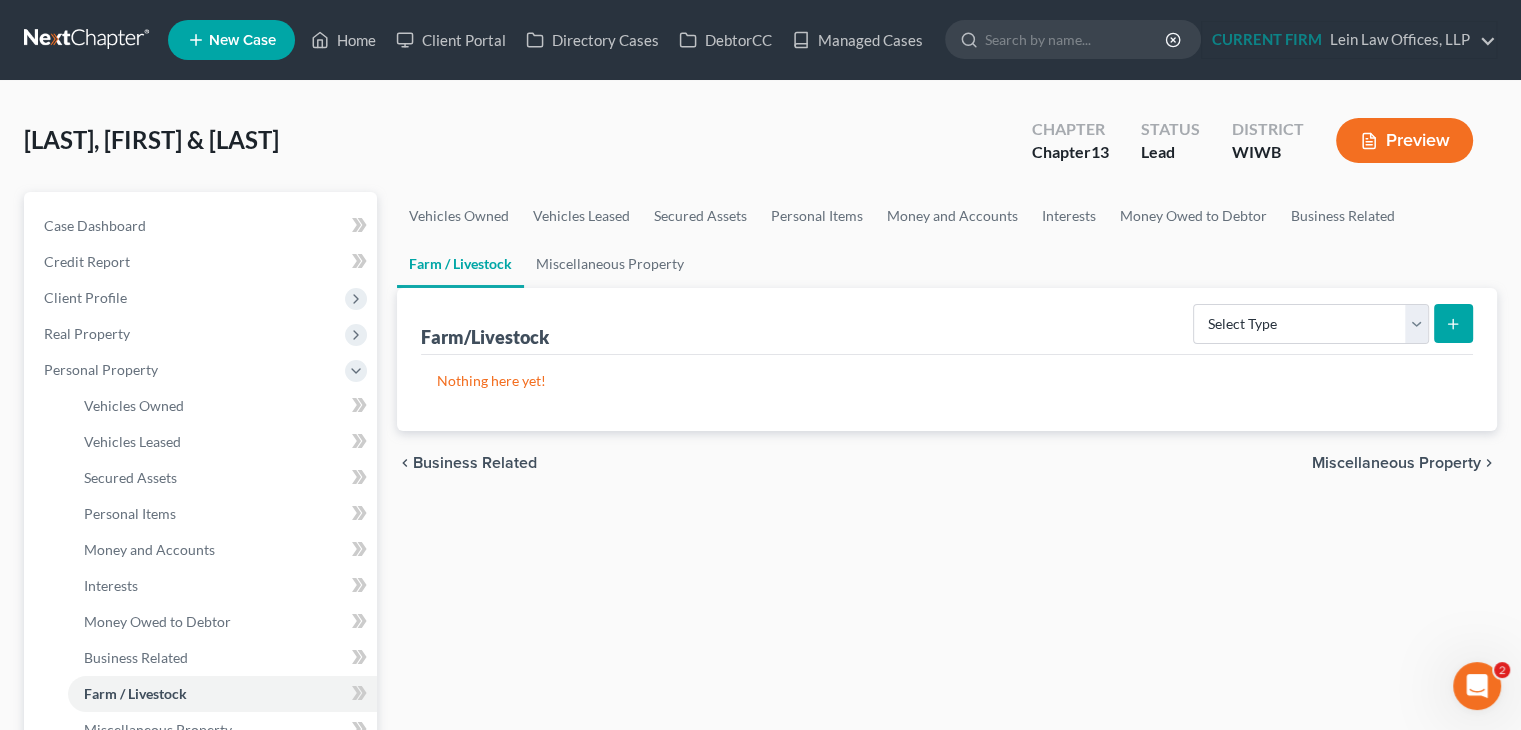 click on "Miscellaneous Property" at bounding box center (1396, 463) 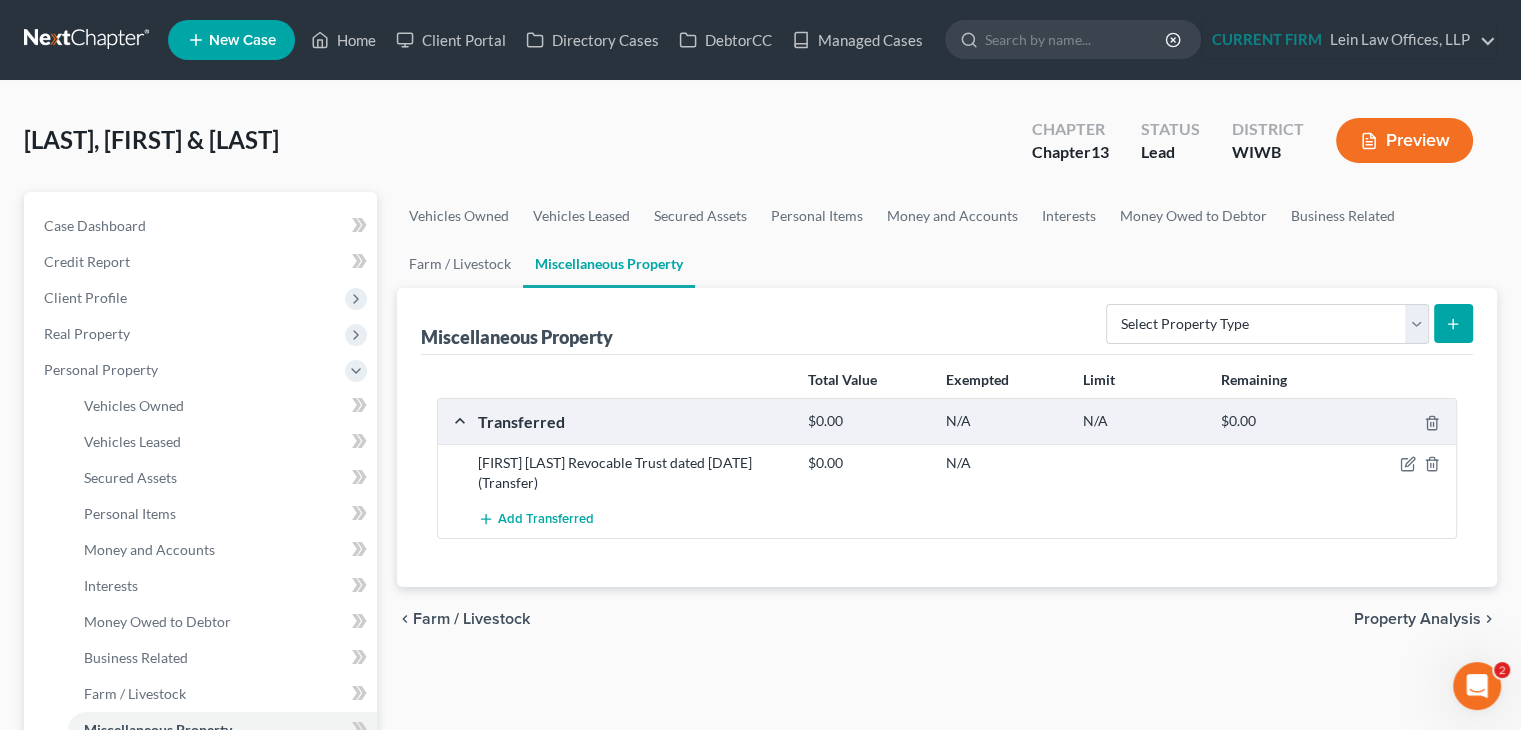 click on "Property Analysis" at bounding box center [1417, 619] 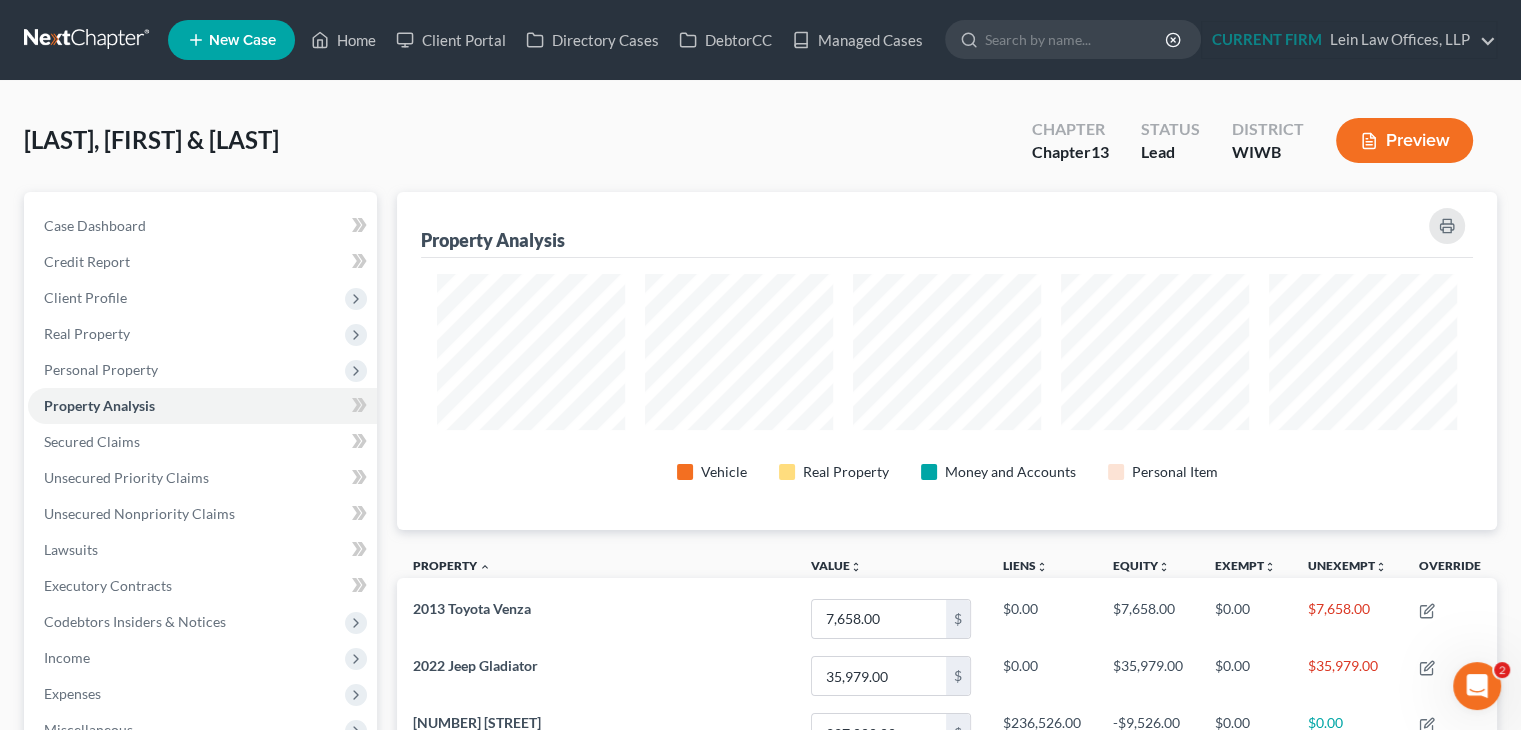 scroll, scrollTop: 999662, scrollLeft: 998900, axis: both 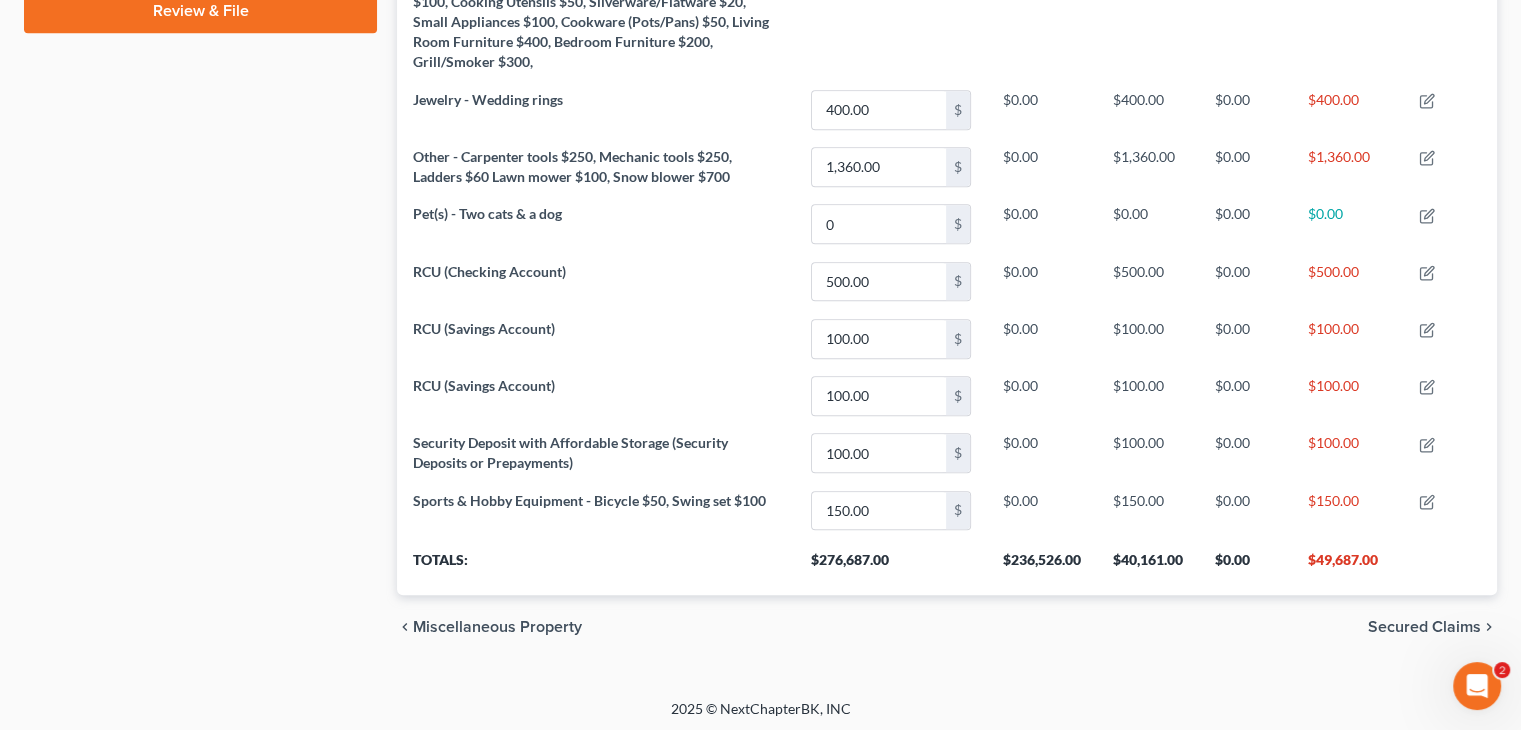 click on "Secured Claims" at bounding box center [1424, 627] 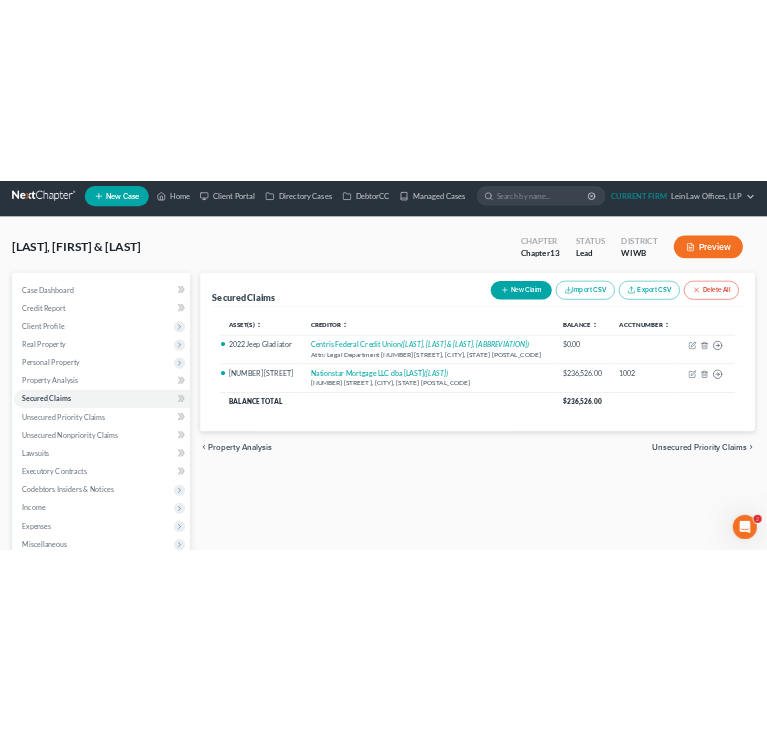 scroll, scrollTop: 0, scrollLeft: 0, axis: both 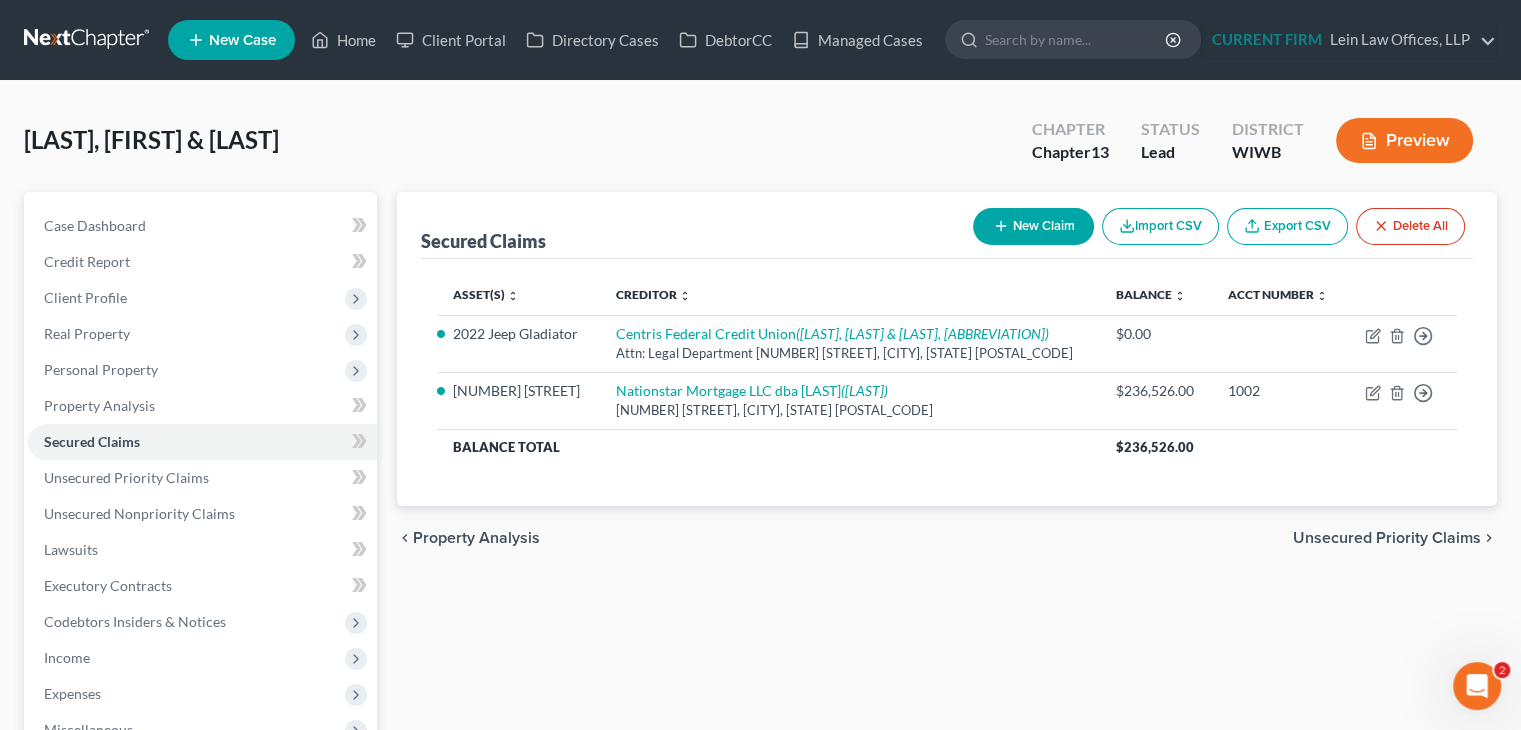 click on "Unsecured Priority Claims" at bounding box center (1387, 538) 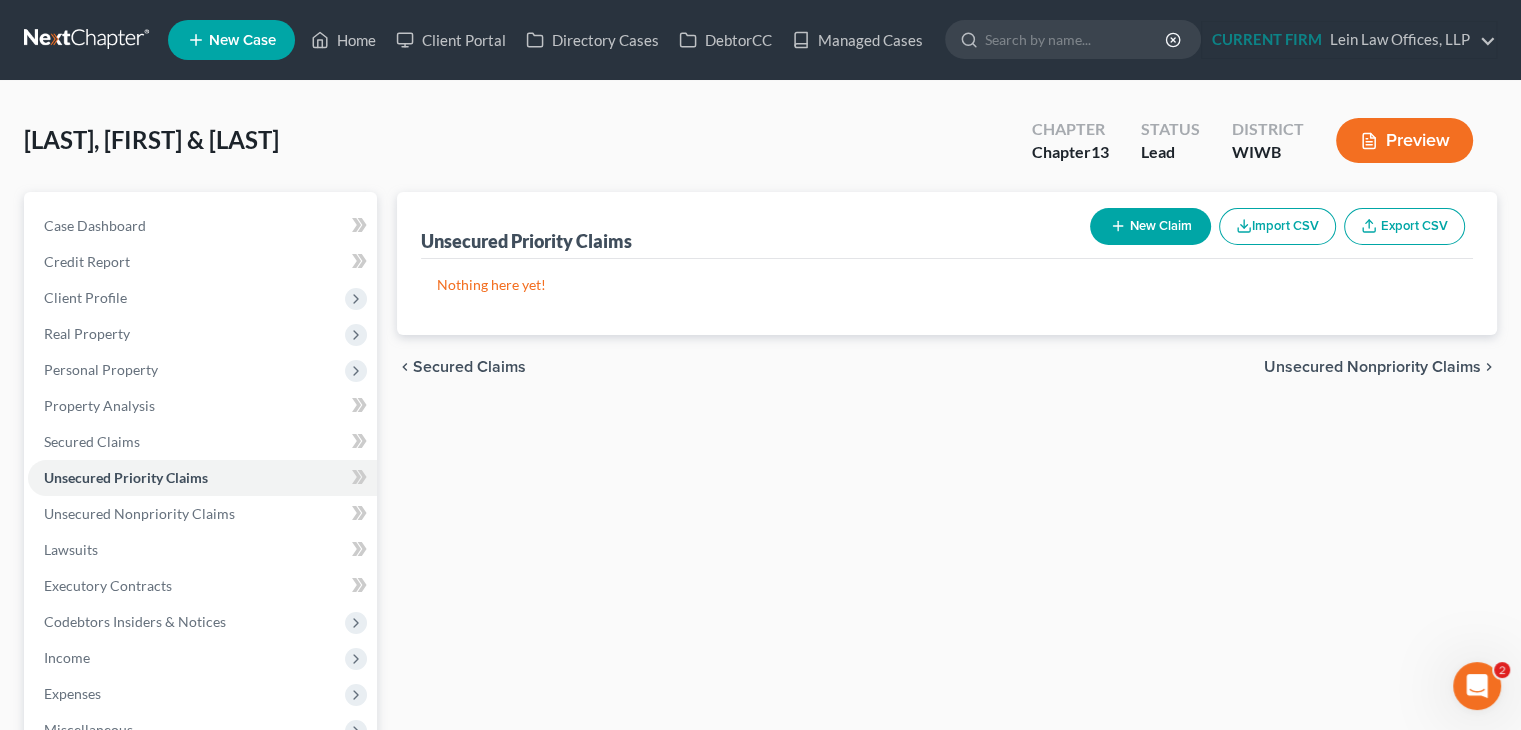 click on "chevron_left
Secured Claims
Unsecured Nonpriority Claims
chevron_right" at bounding box center (947, 367) 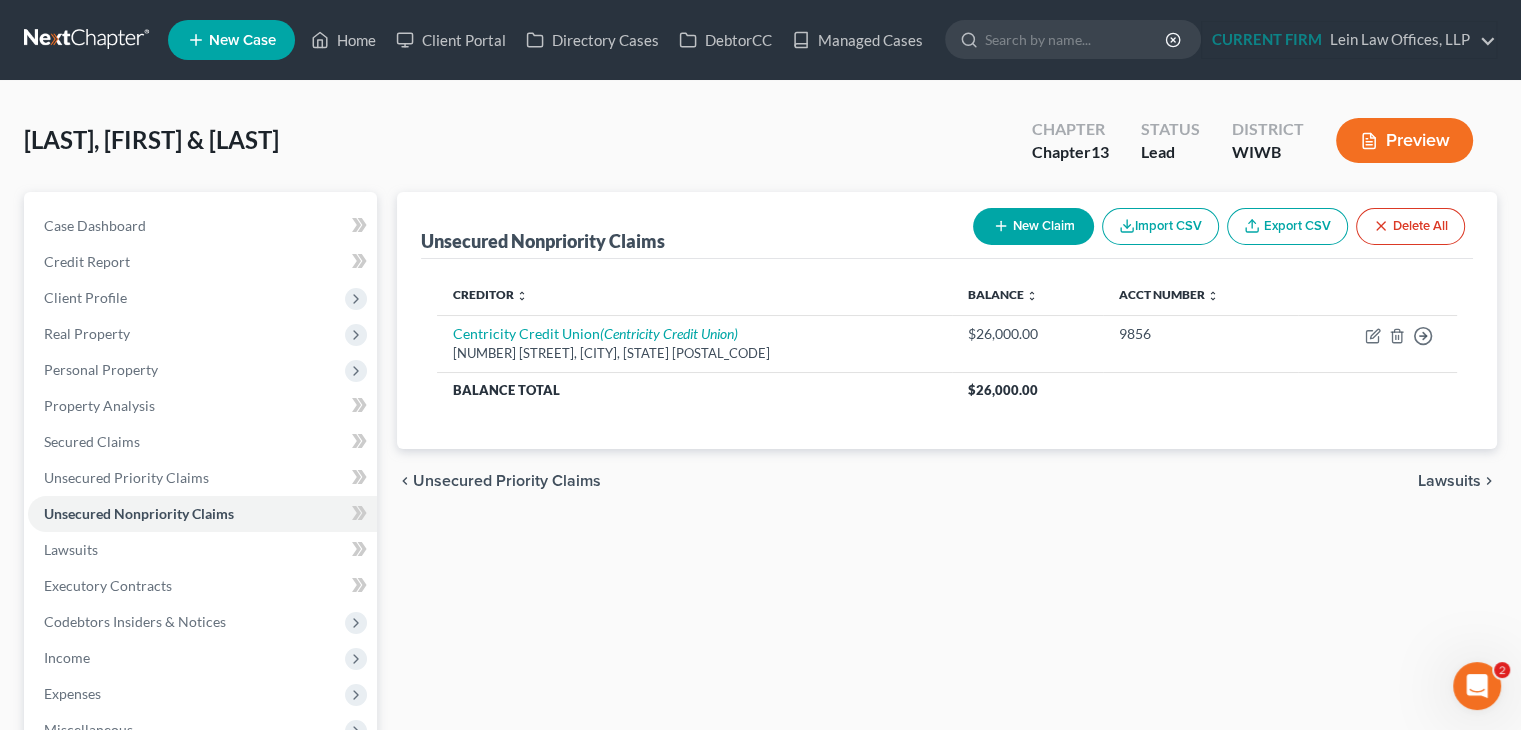 click on "[LAST], [FIRST] & [LAST] Upgraded Chapter Chapter  13 Status Lead District WIWB Preview" at bounding box center [760, 148] 